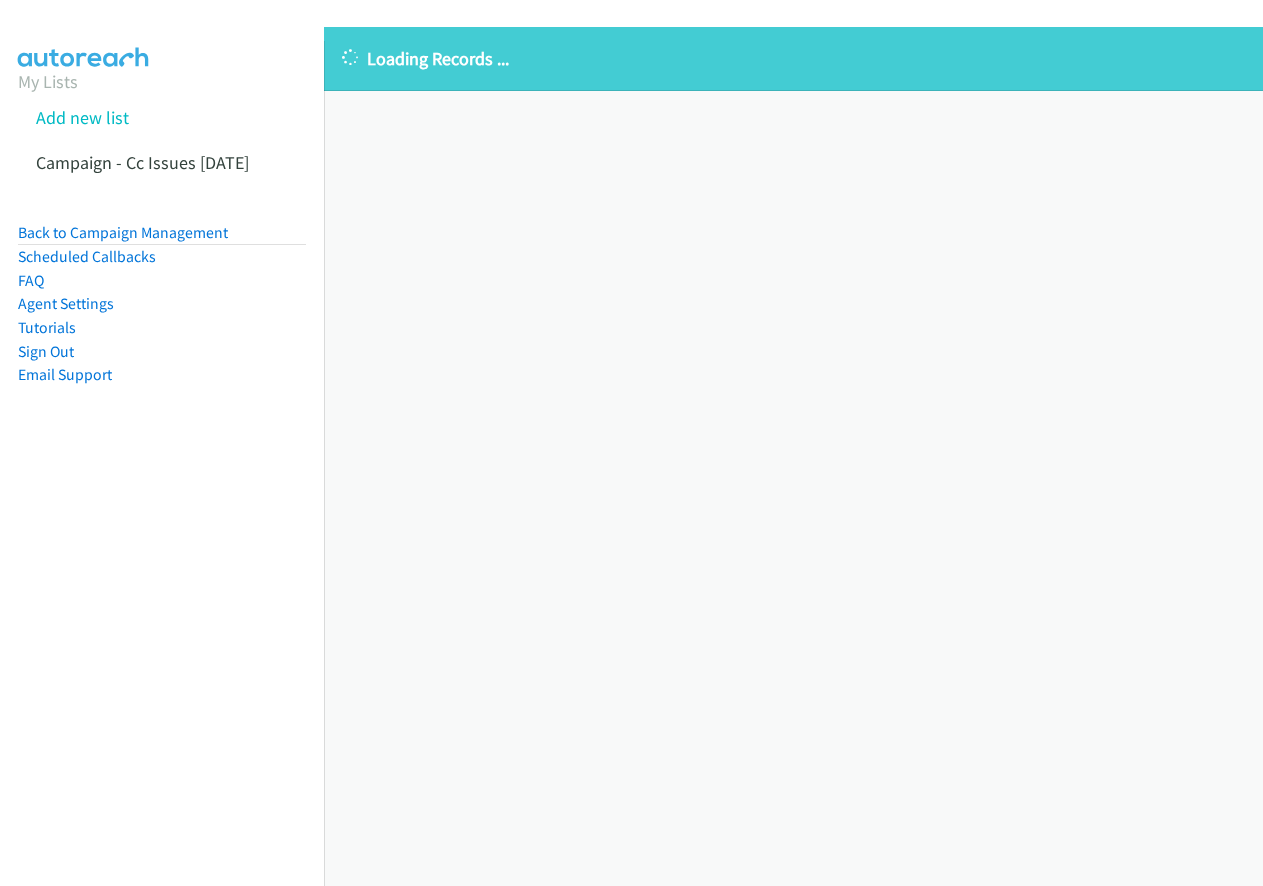 scroll, scrollTop: 0, scrollLeft: 0, axis: both 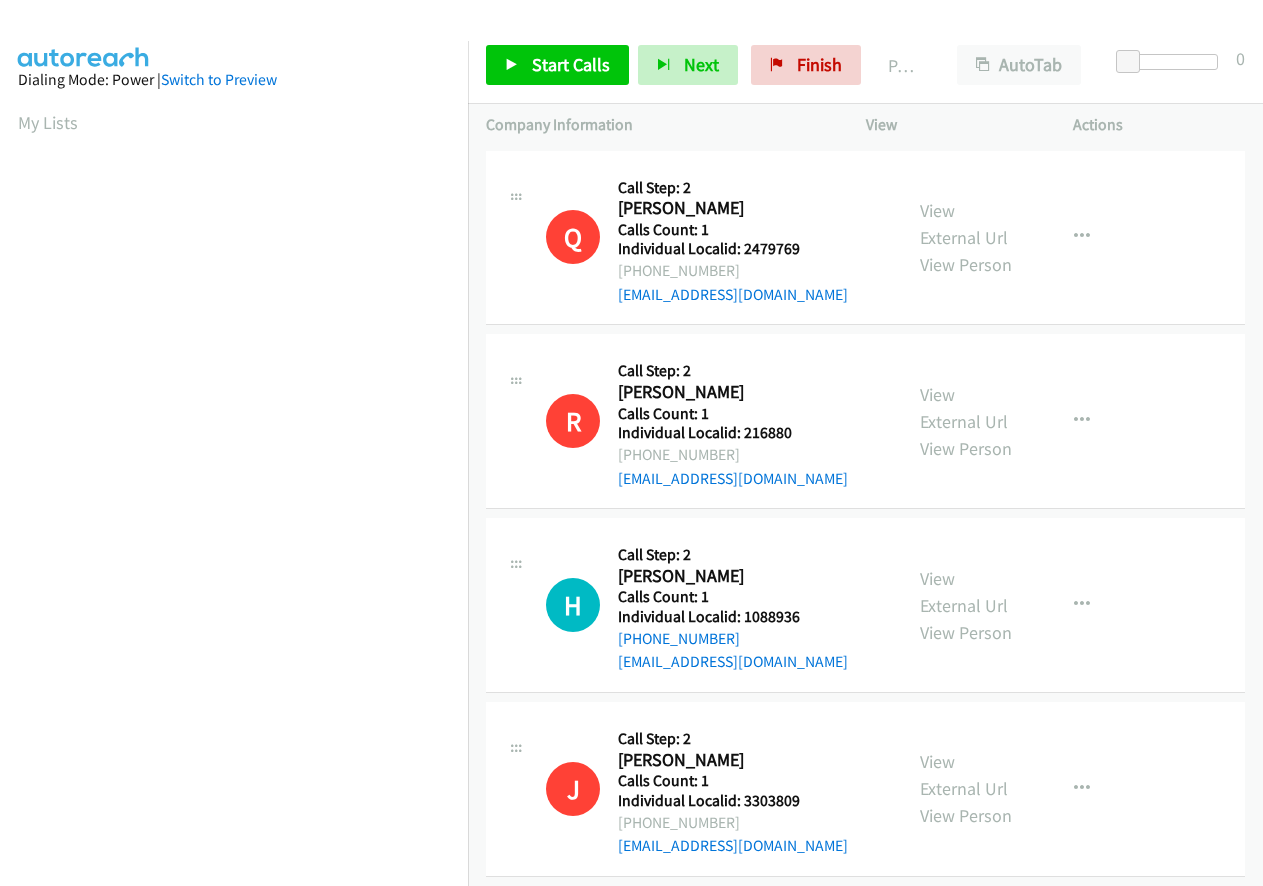 click on "Individual Localid: 1088936" at bounding box center (733, 617) 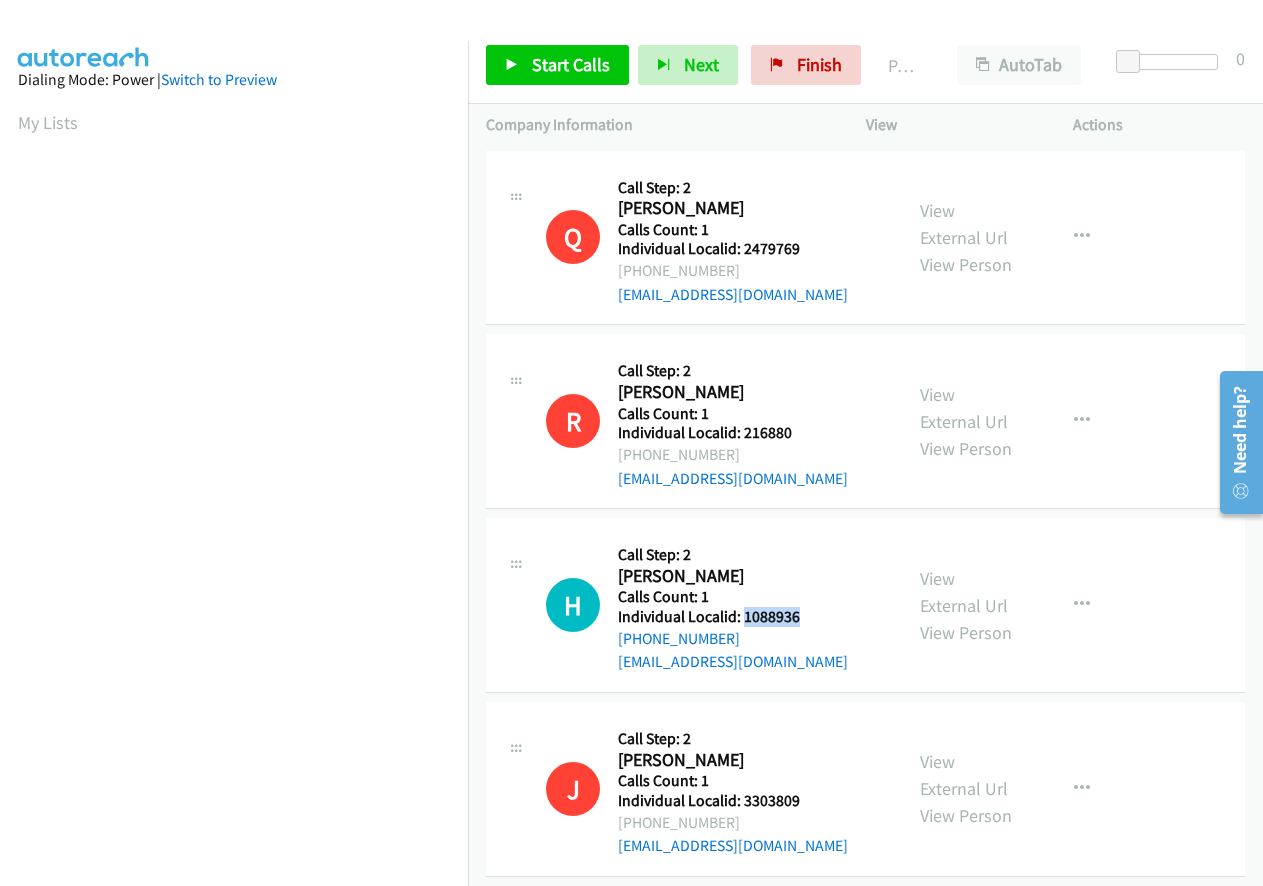 click on "Individual Localid: 1088936" at bounding box center [733, 617] 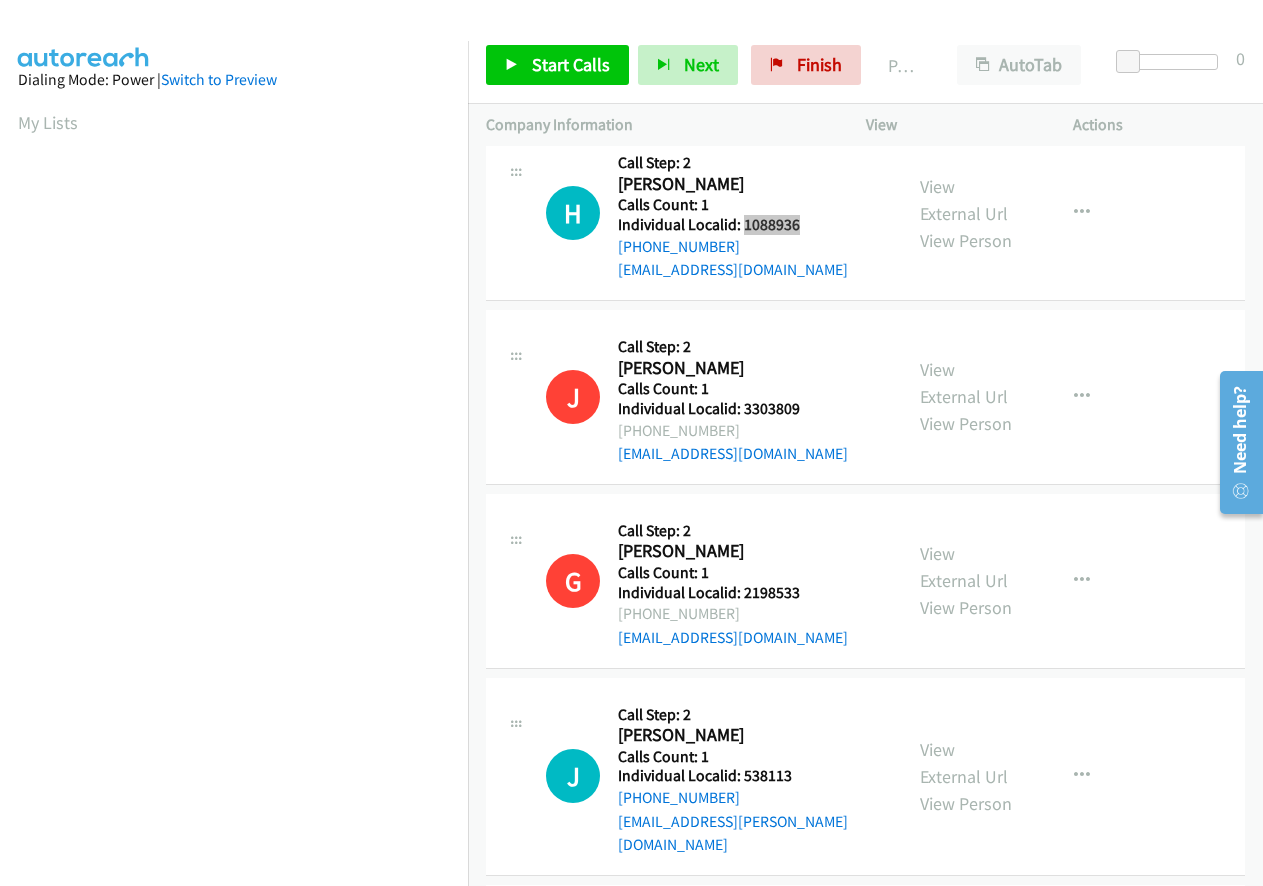 scroll, scrollTop: 400, scrollLeft: 0, axis: vertical 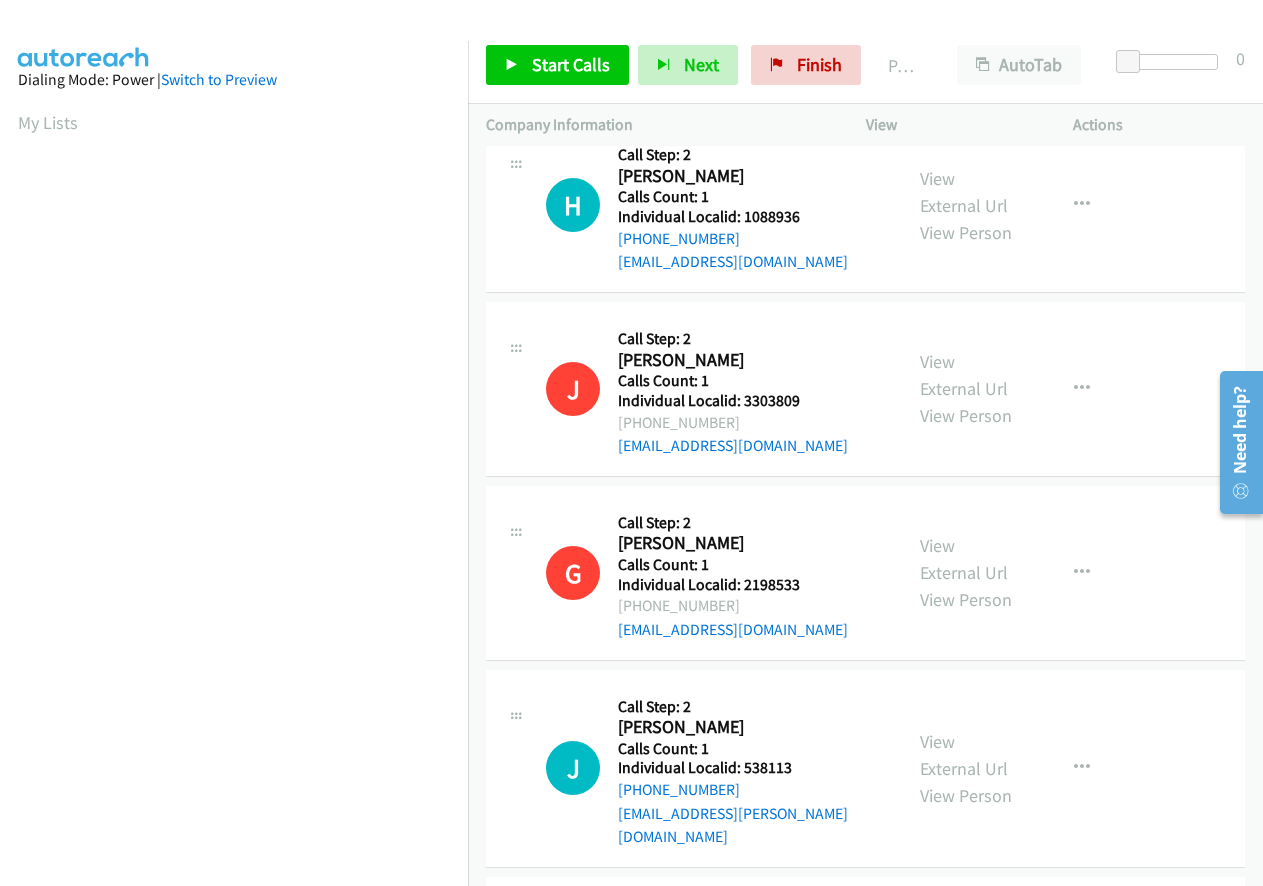 click on "Individual Localid: 538113" at bounding box center (751, 768) 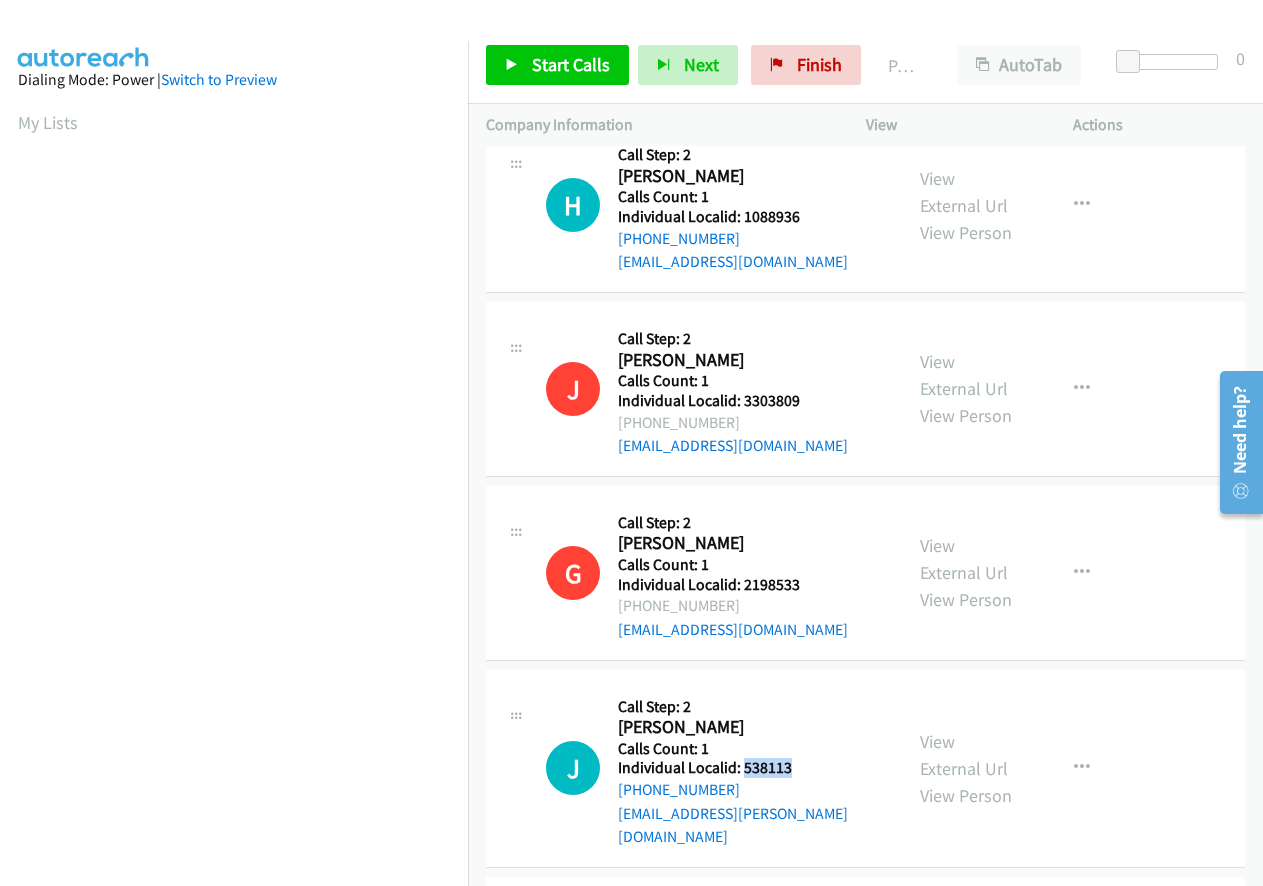 click on "Individual Localid: 538113" at bounding box center (751, 768) 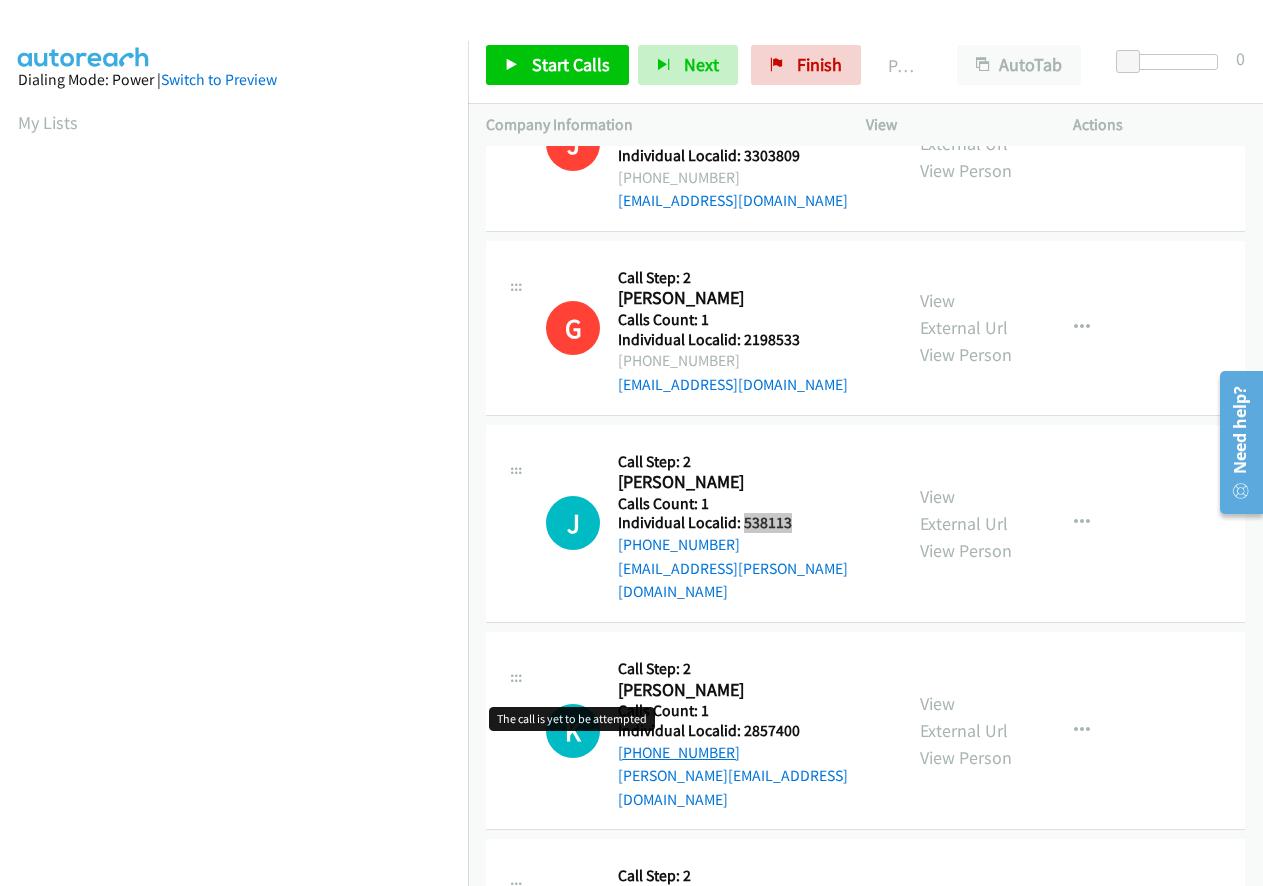 scroll, scrollTop: 700, scrollLeft: 0, axis: vertical 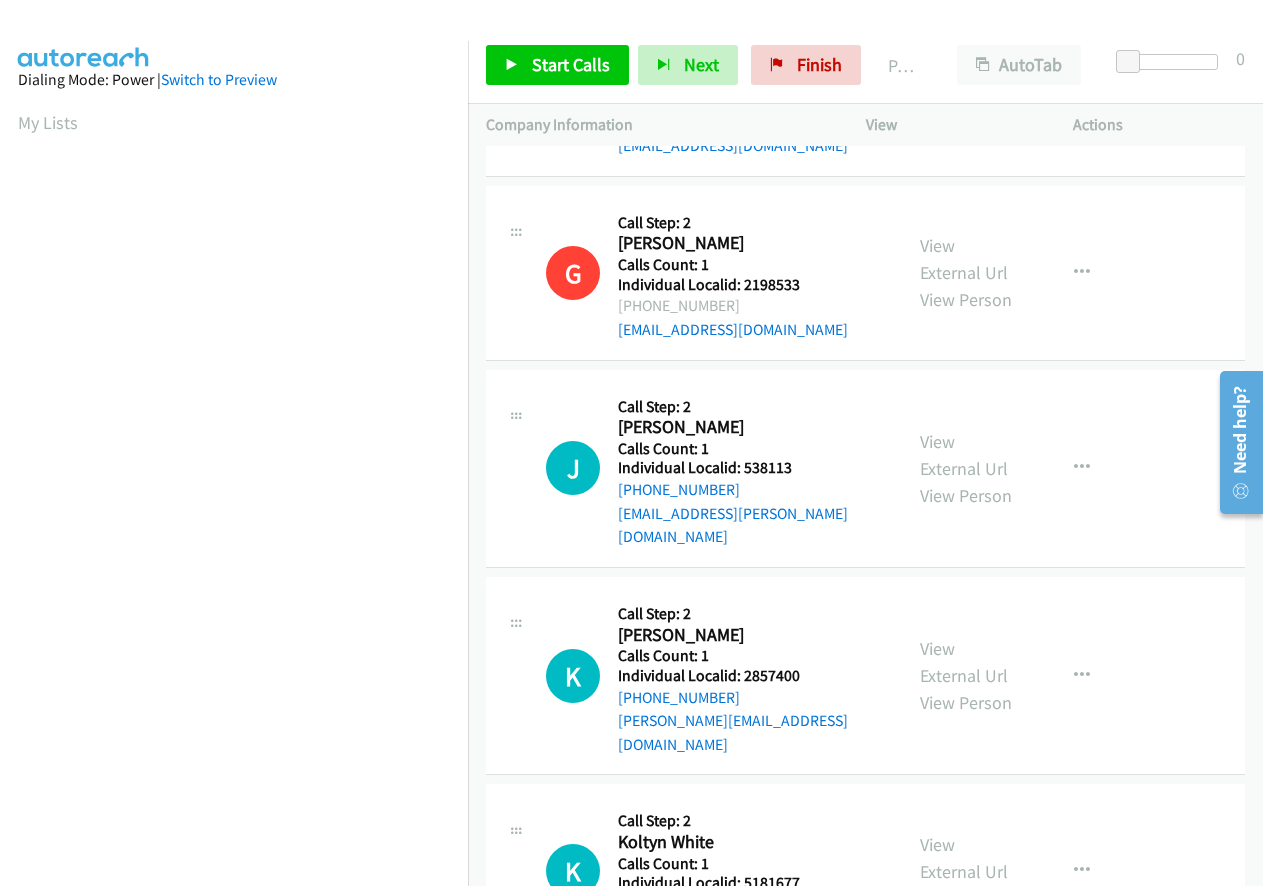 click on "Individual Localid: 2857400" at bounding box center (751, 676) 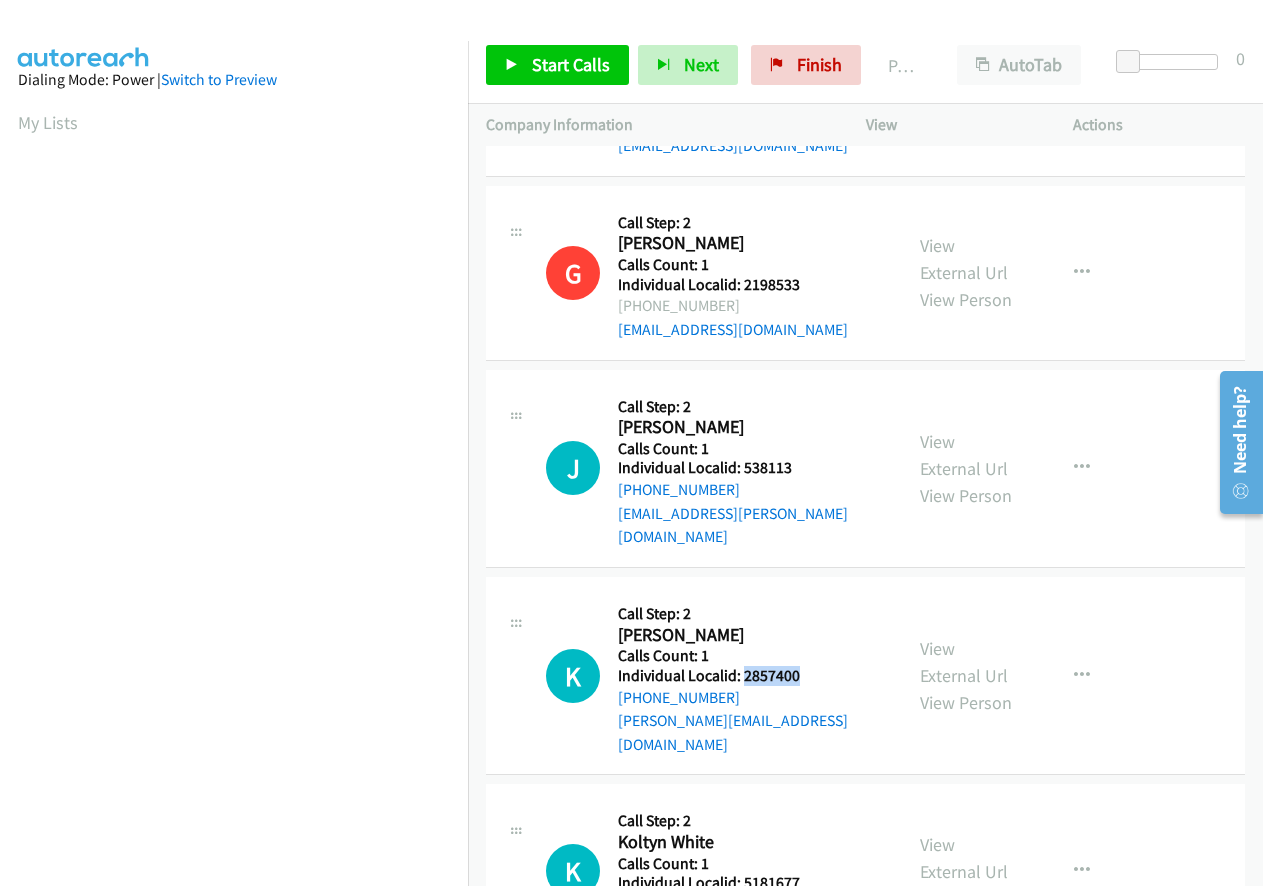click on "Individual Localid: 2857400" at bounding box center [751, 676] 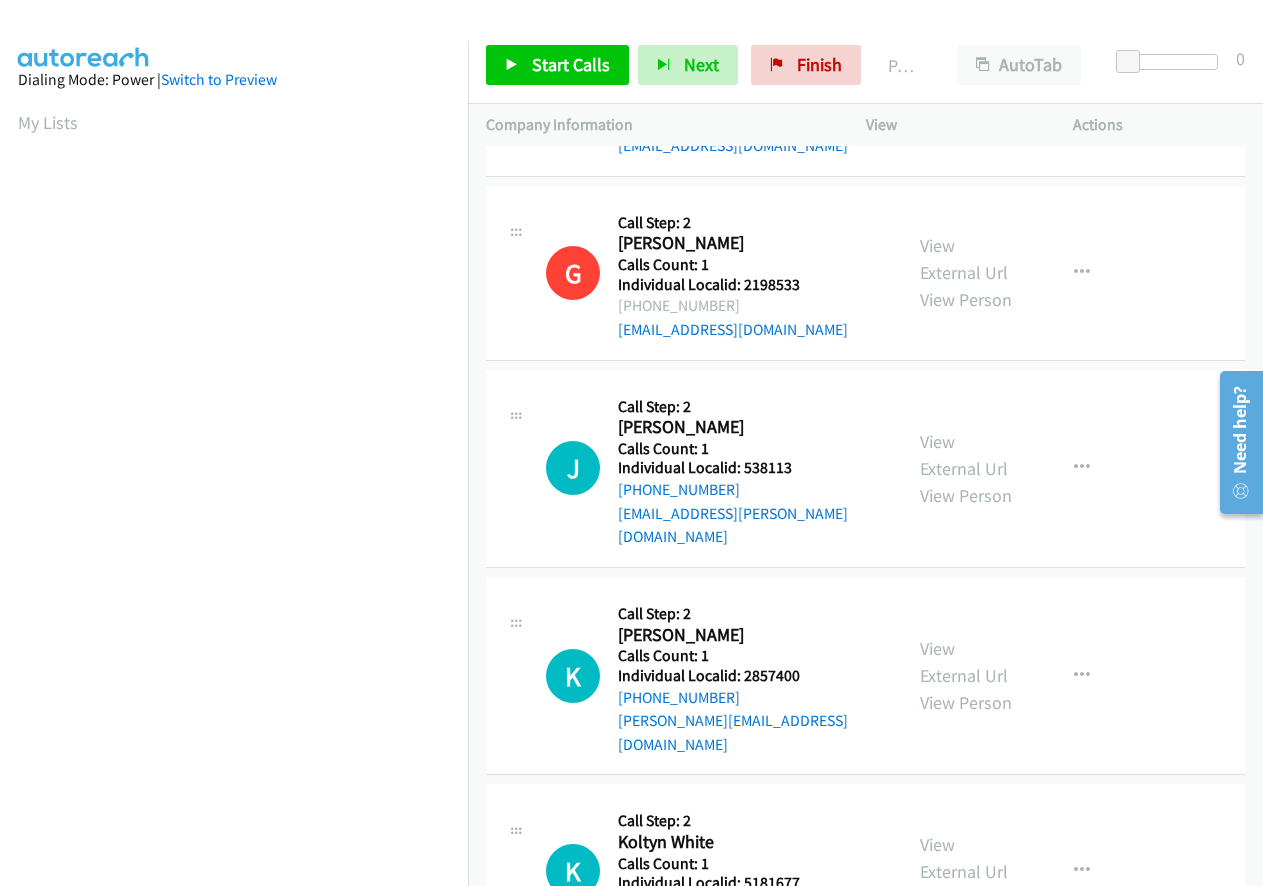 click on "Individual Localid: 5181677" at bounding box center [733, 883] 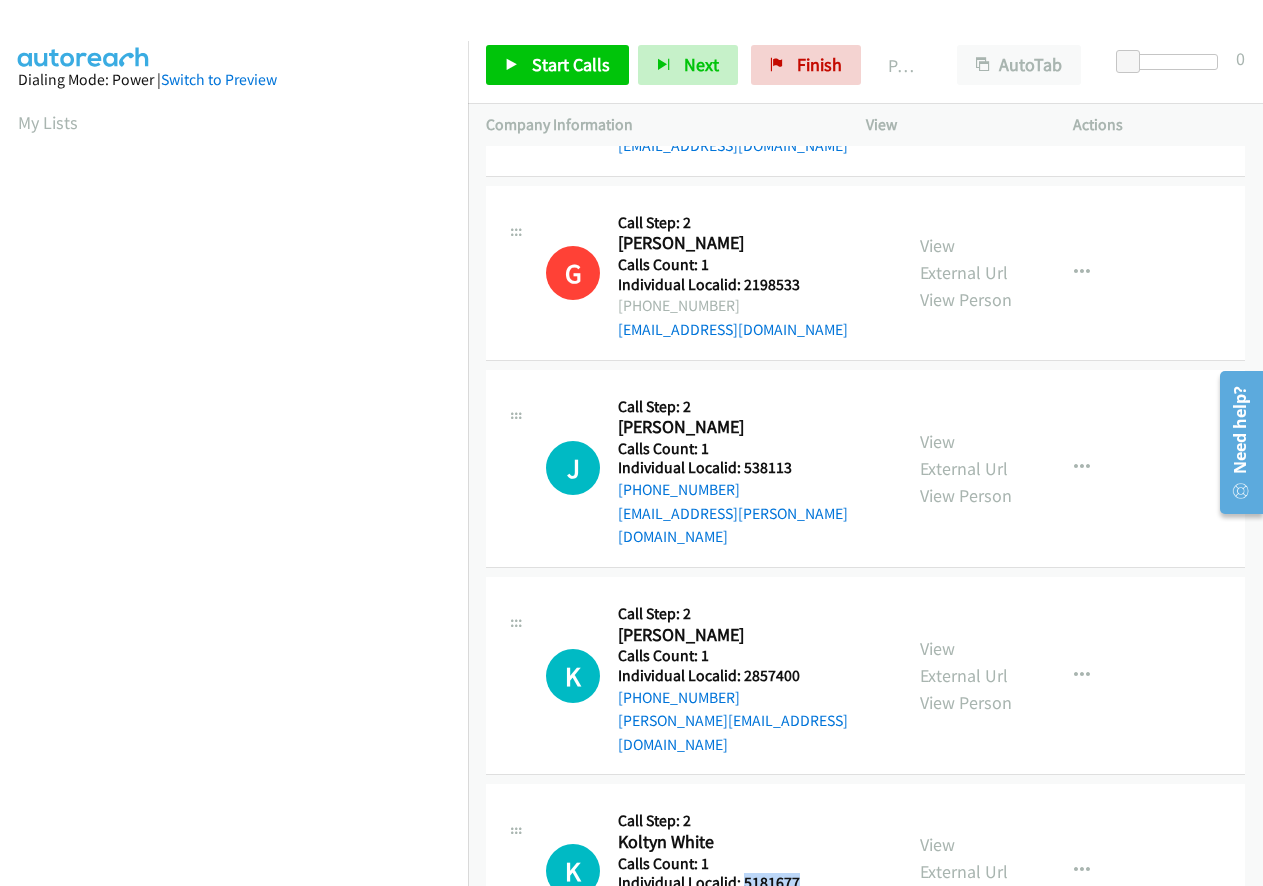 click on "Individual Localid: 5181677" at bounding box center [733, 883] 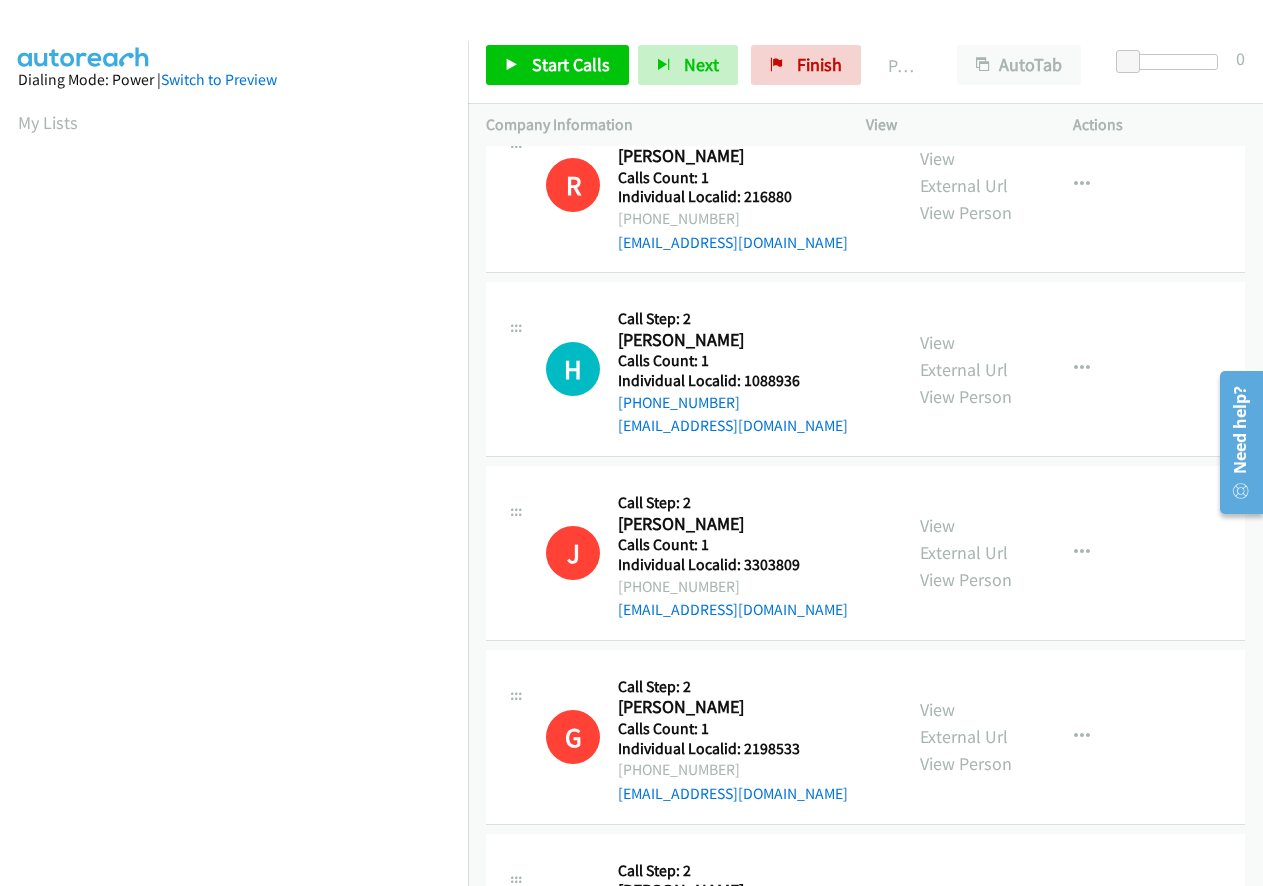 scroll, scrollTop: 200, scrollLeft: 0, axis: vertical 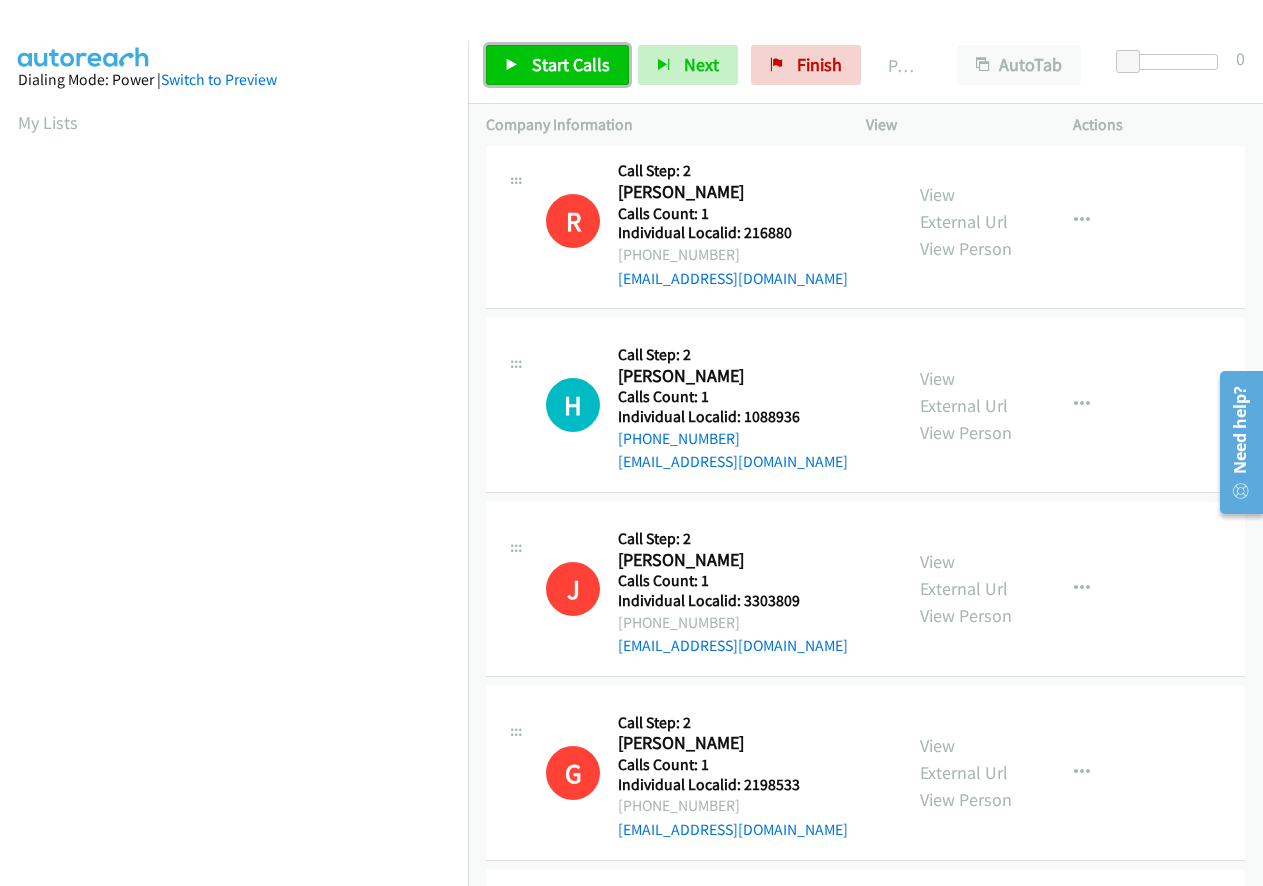 click on "Start Calls" at bounding box center [571, 64] 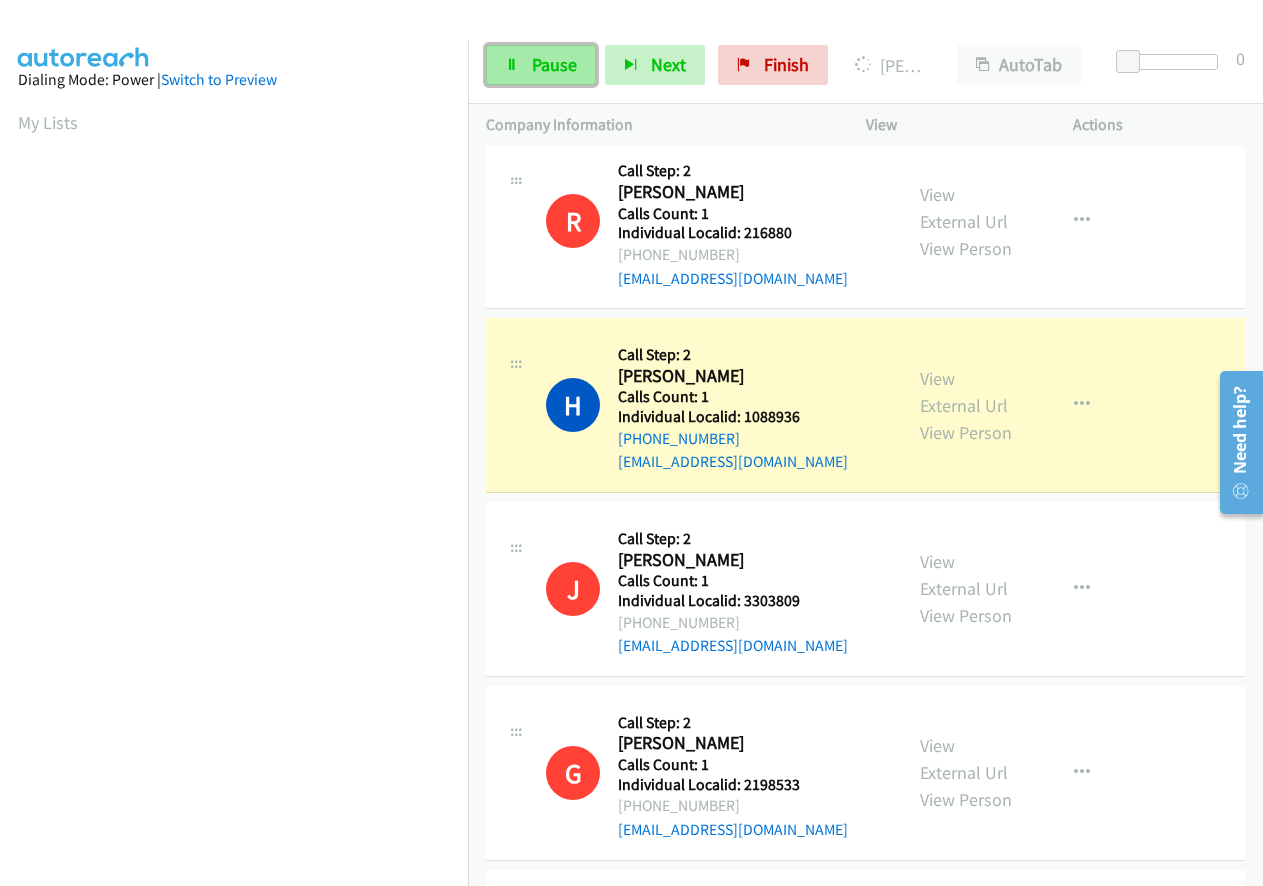 click on "Pause" at bounding box center (541, 65) 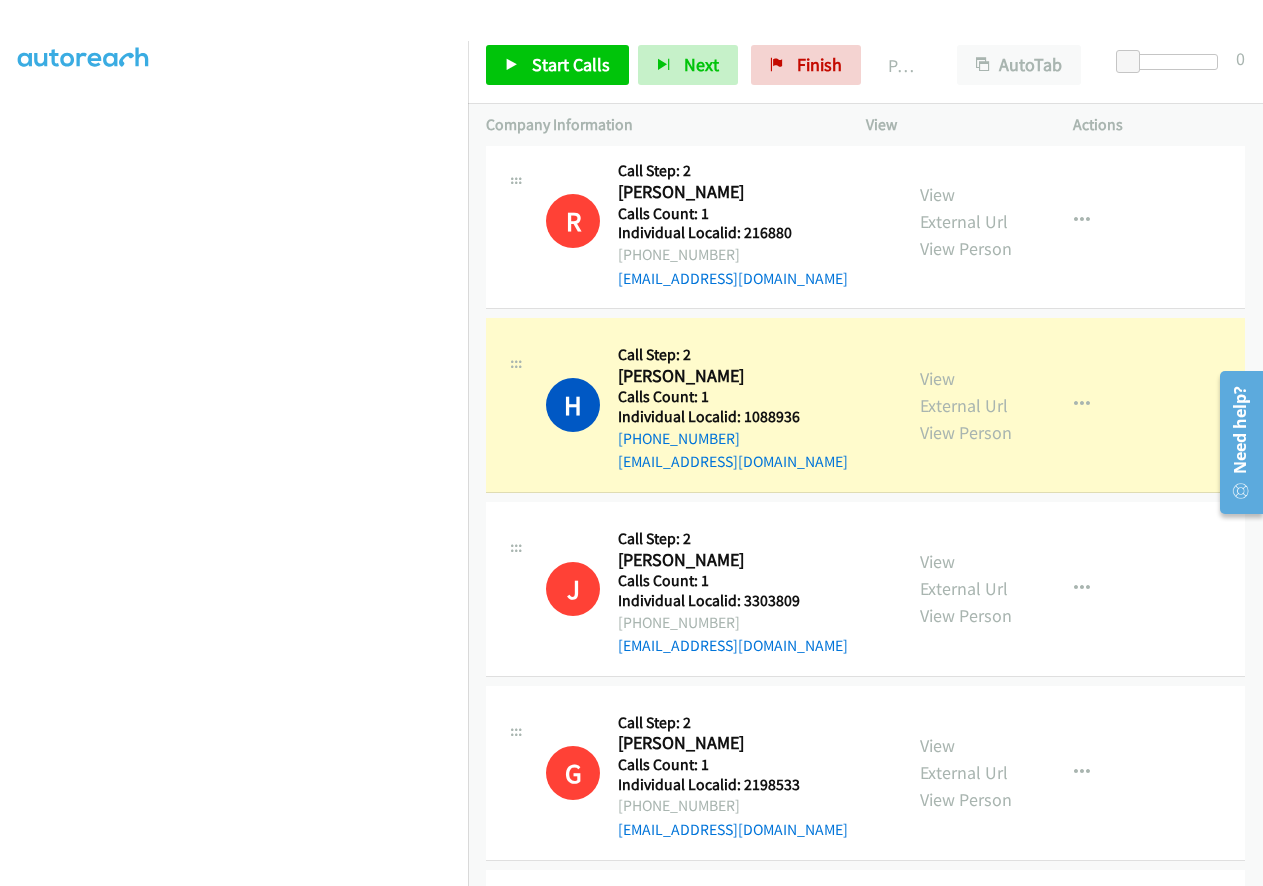 scroll, scrollTop: 235, scrollLeft: 0, axis: vertical 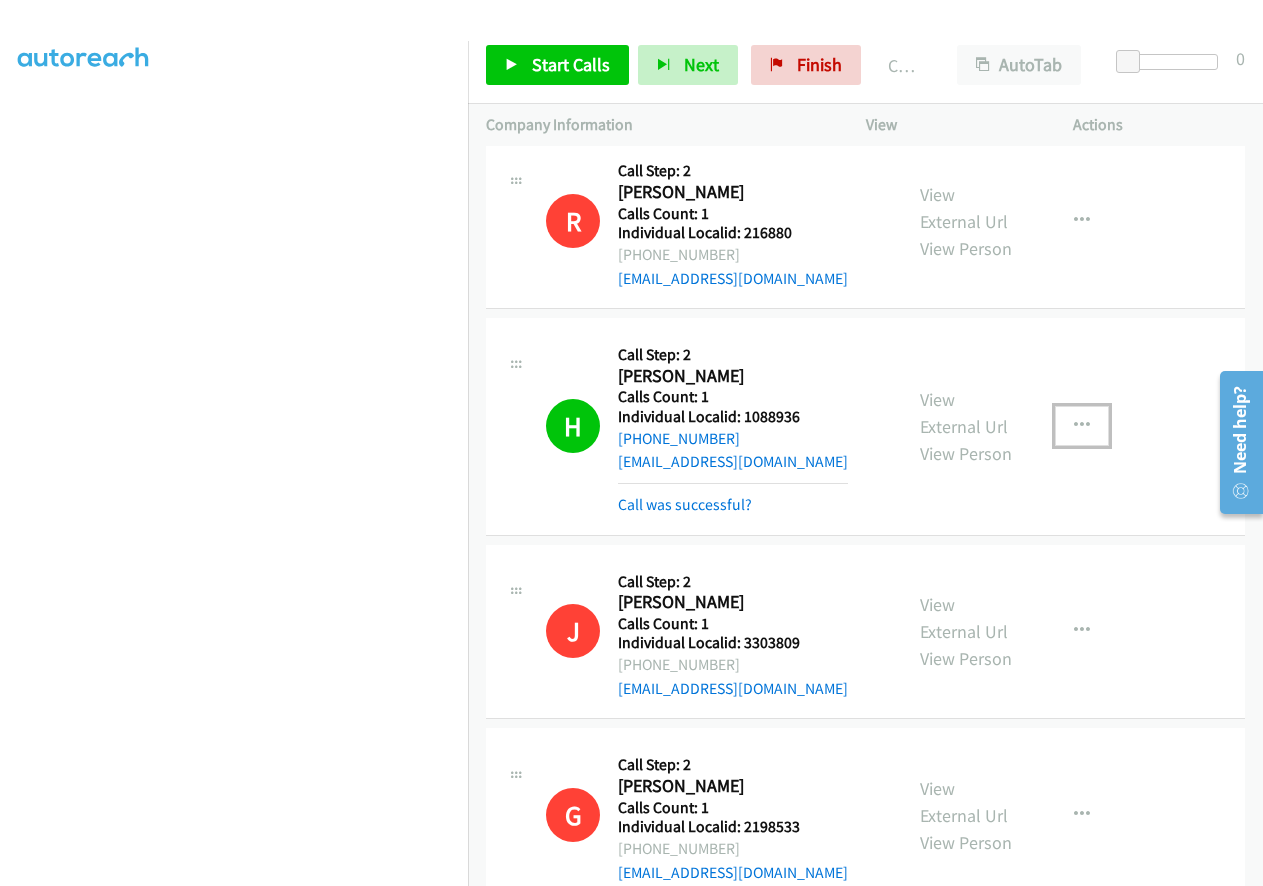 click at bounding box center [1082, 426] 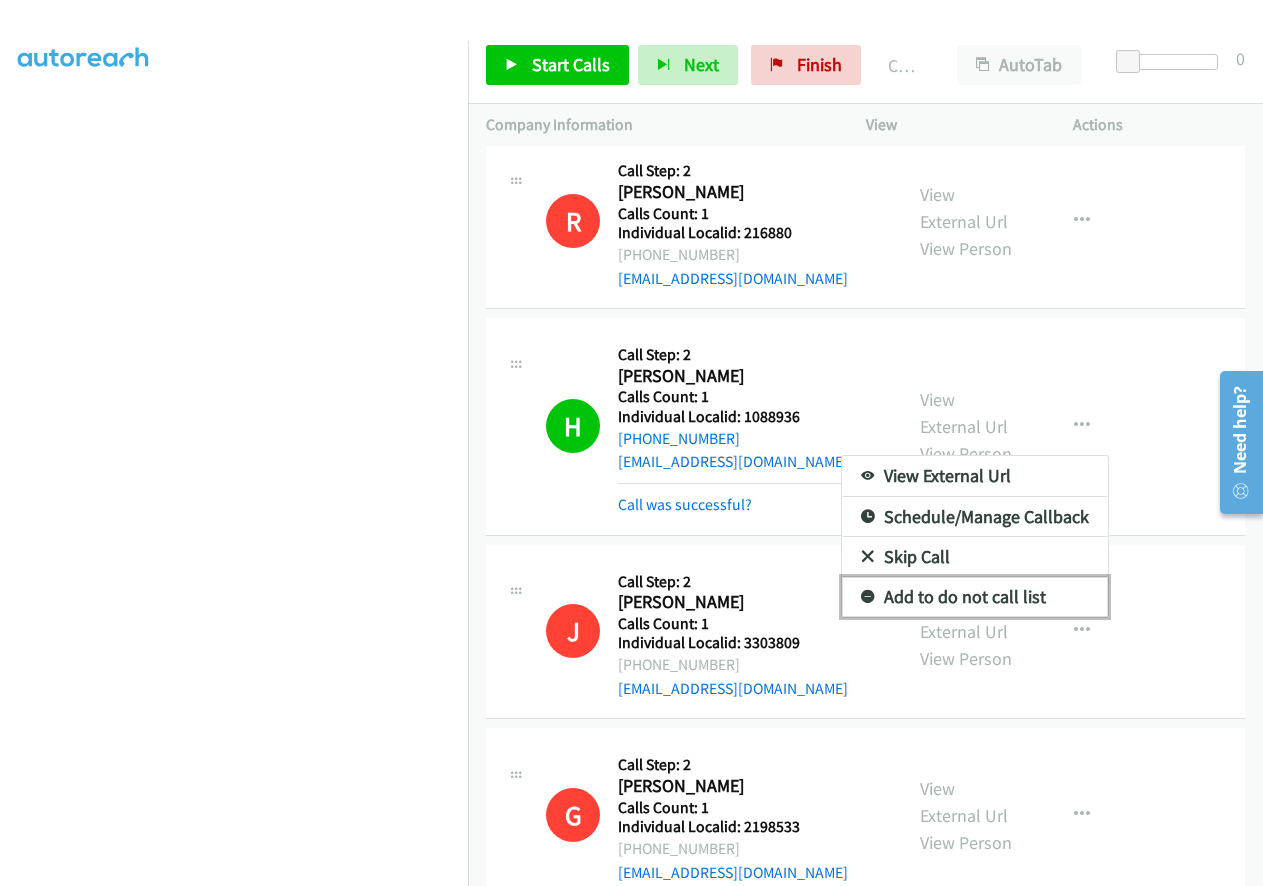 click on "Add to do not call list" at bounding box center (975, 597) 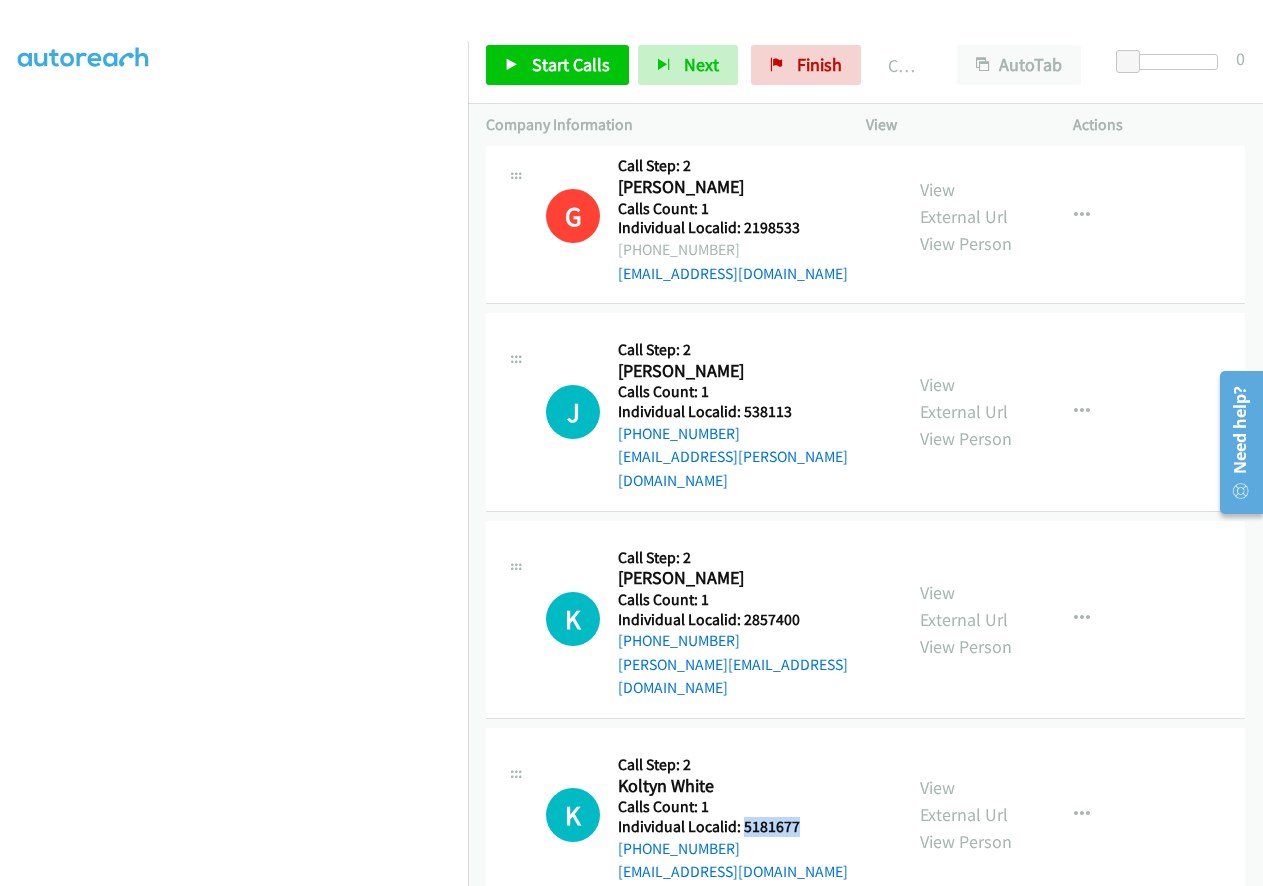 scroll, scrollTop: 800, scrollLeft: 0, axis: vertical 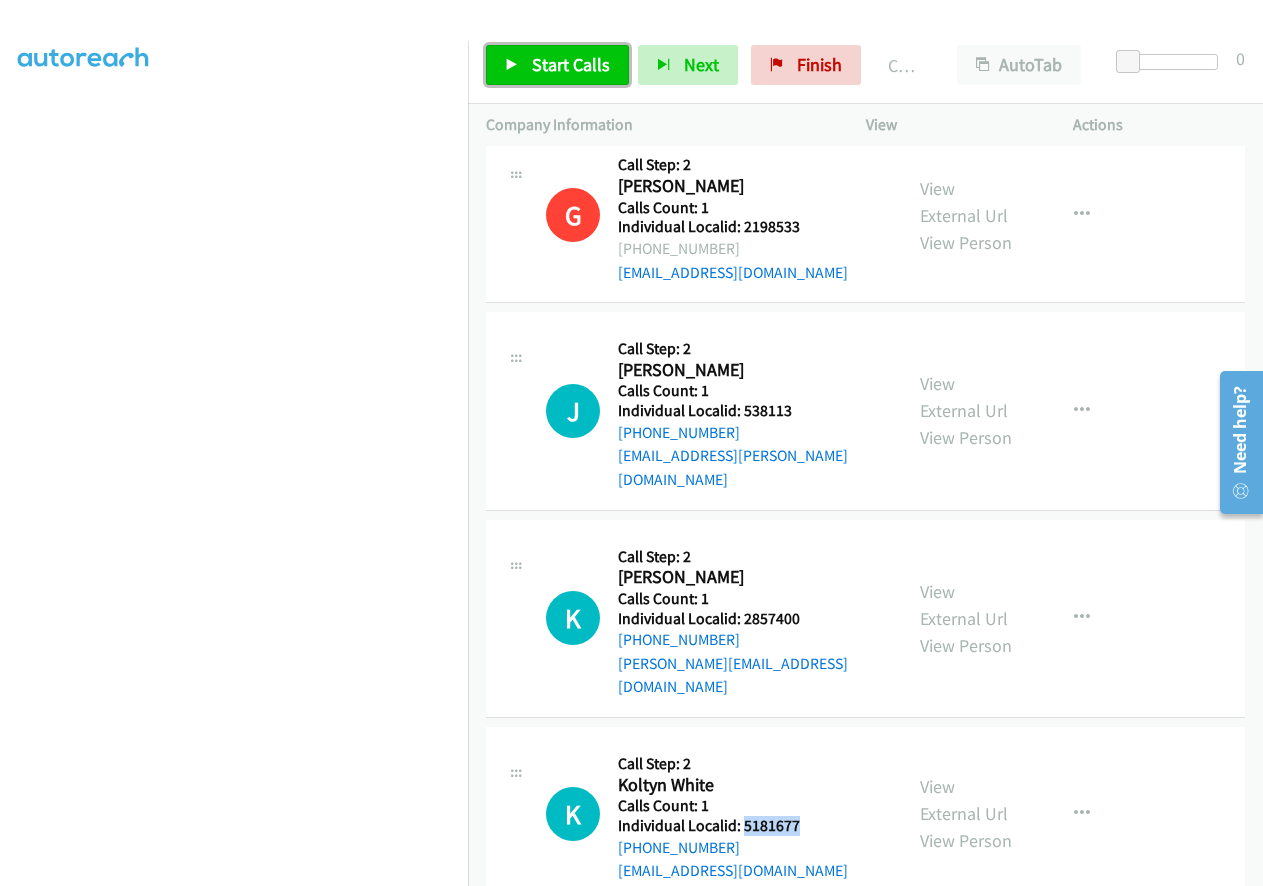 click at bounding box center [512, 66] 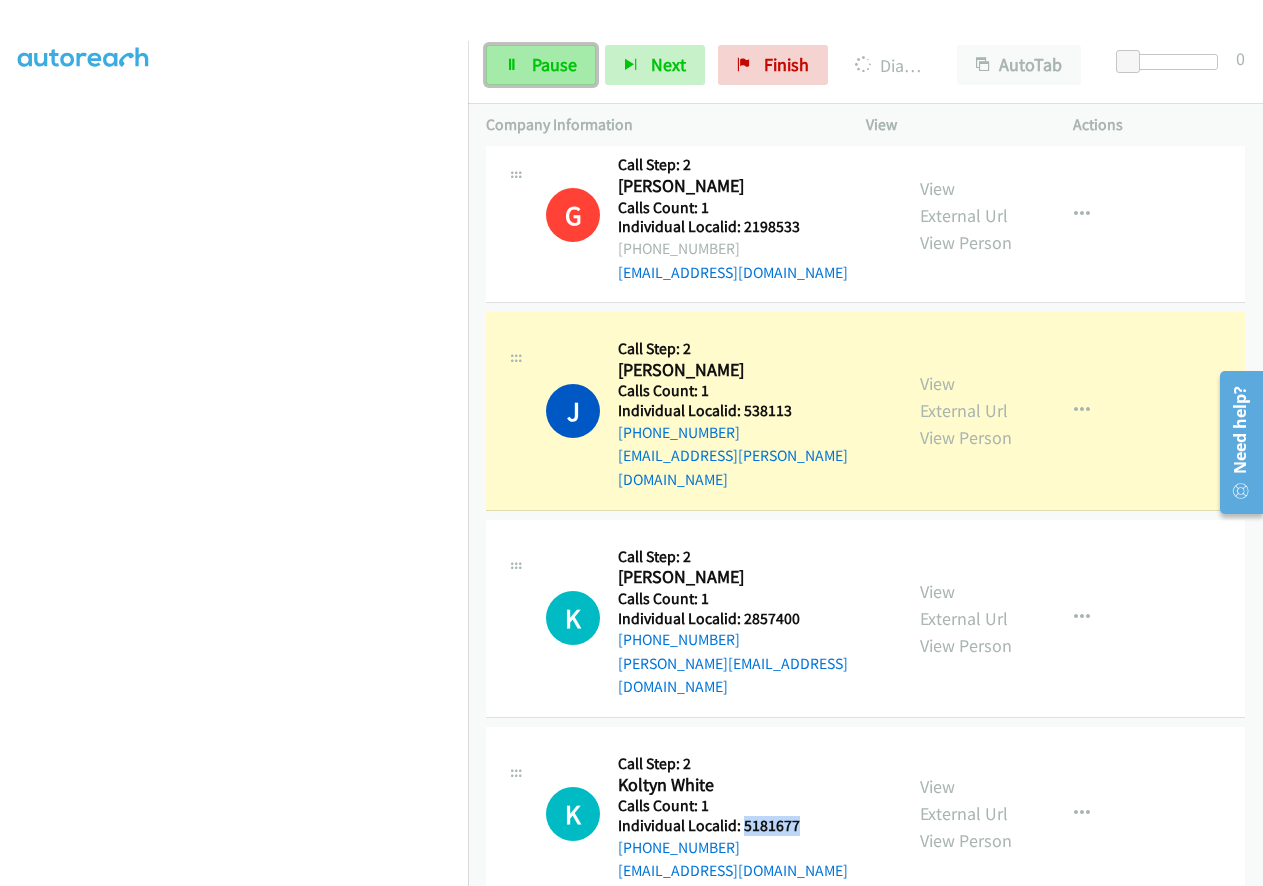 click on "Pause" at bounding box center (554, 64) 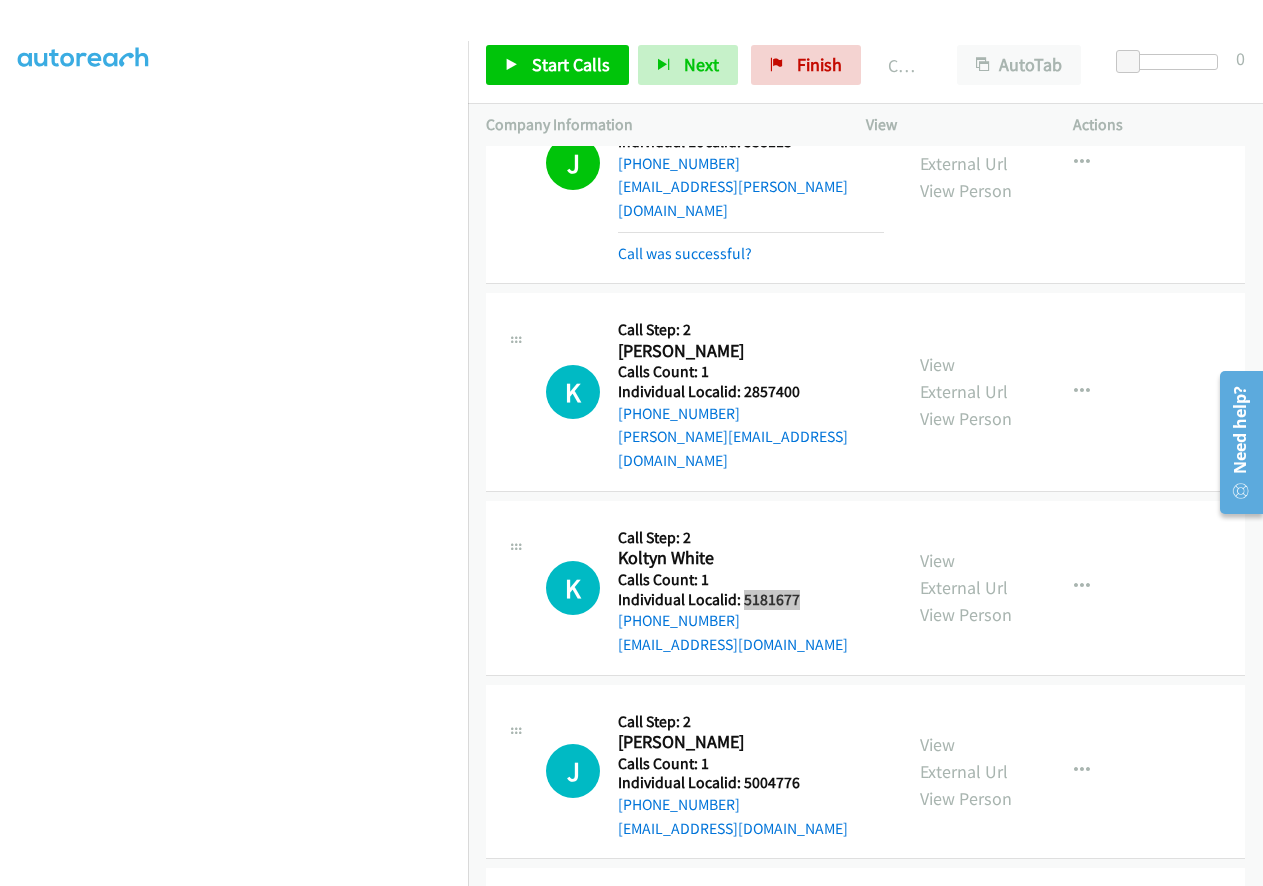 scroll, scrollTop: 1100, scrollLeft: 0, axis: vertical 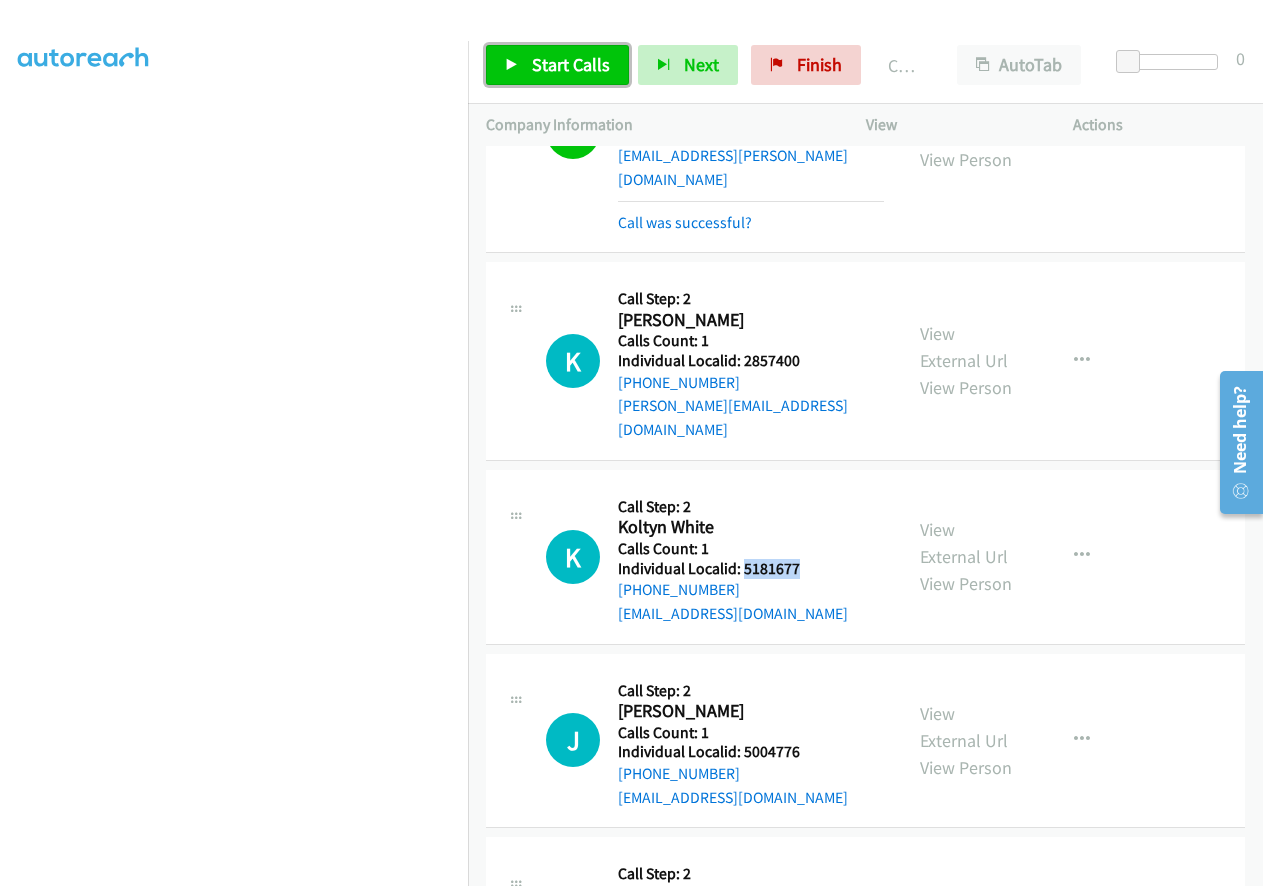 click on "Start Calls" at bounding box center (571, 64) 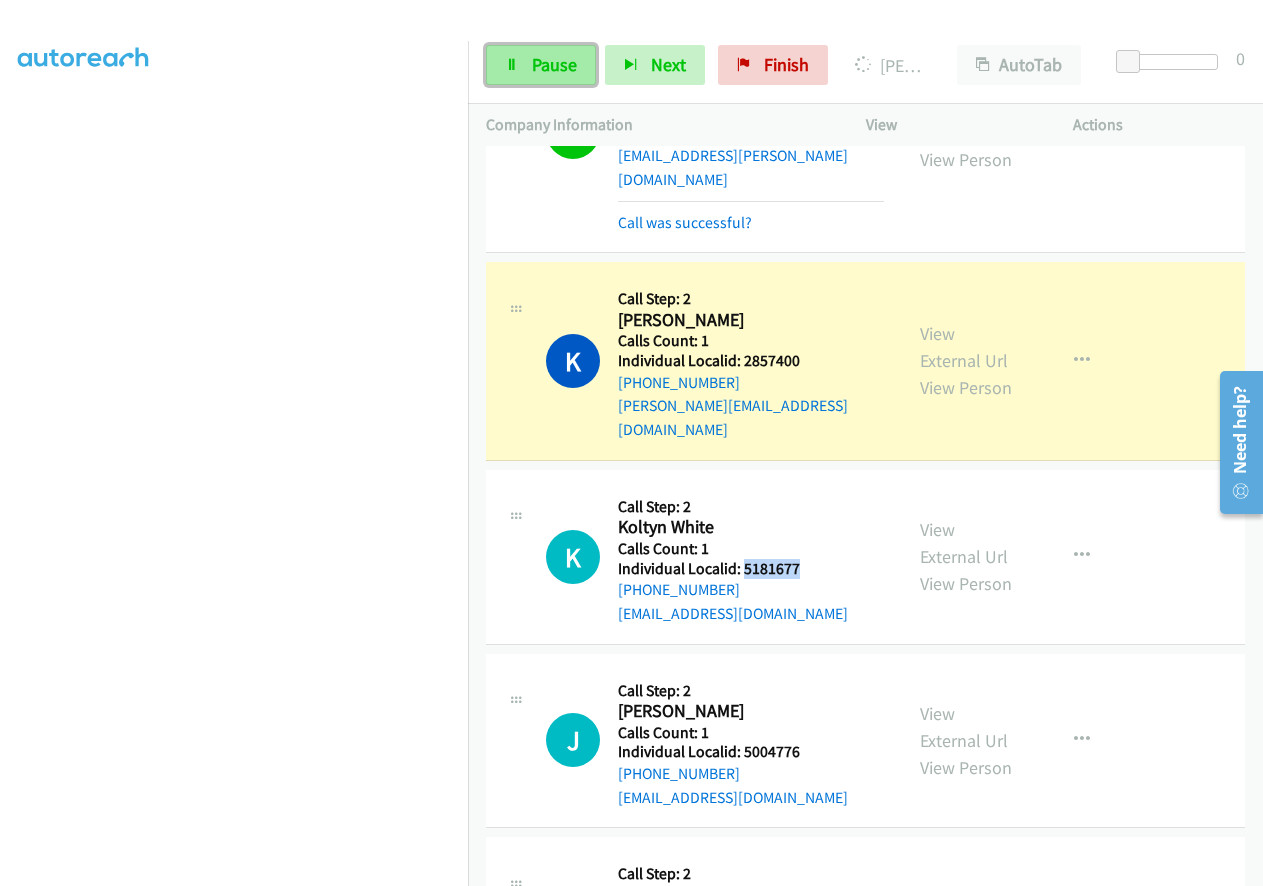 click on "Pause" at bounding box center (541, 65) 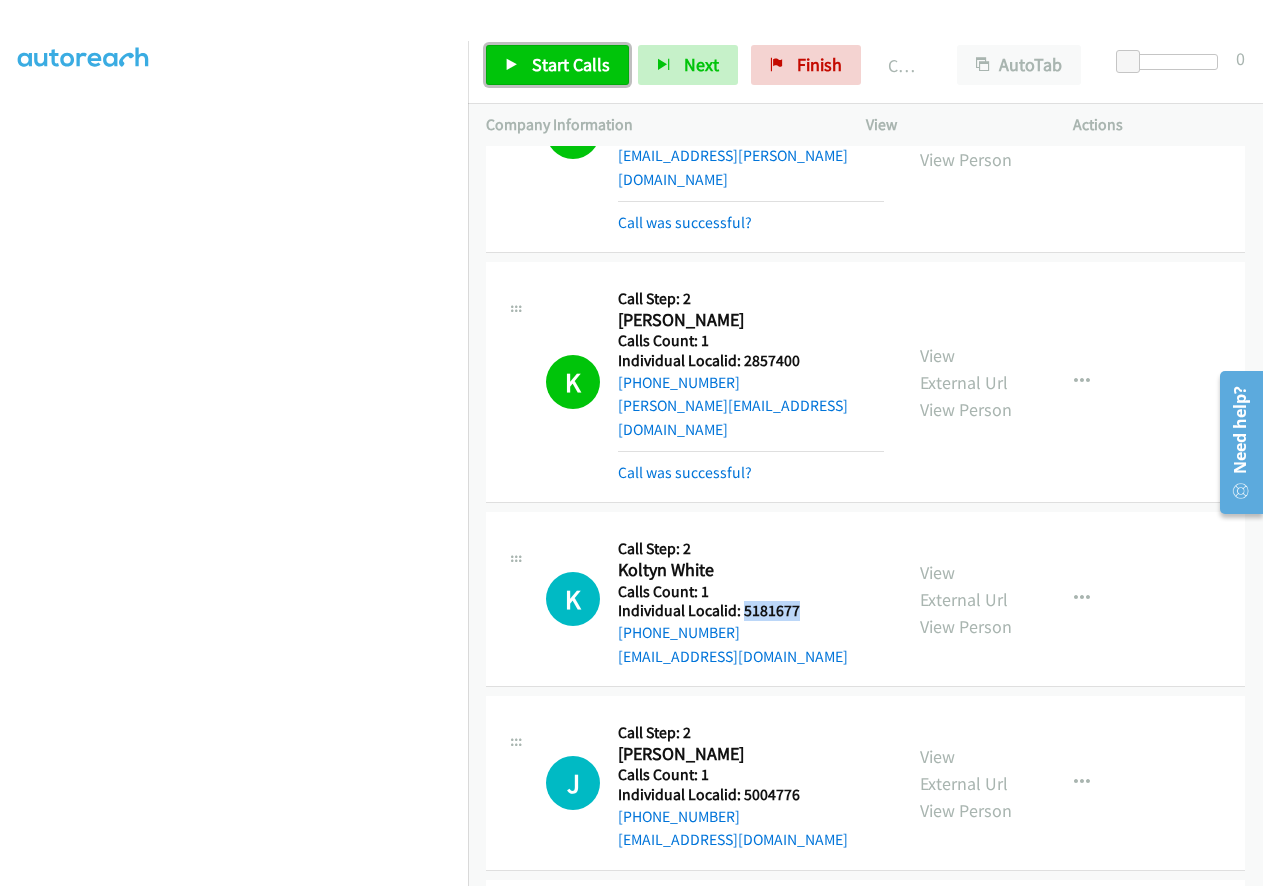 click on "Start Calls" at bounding box center [571, 64] 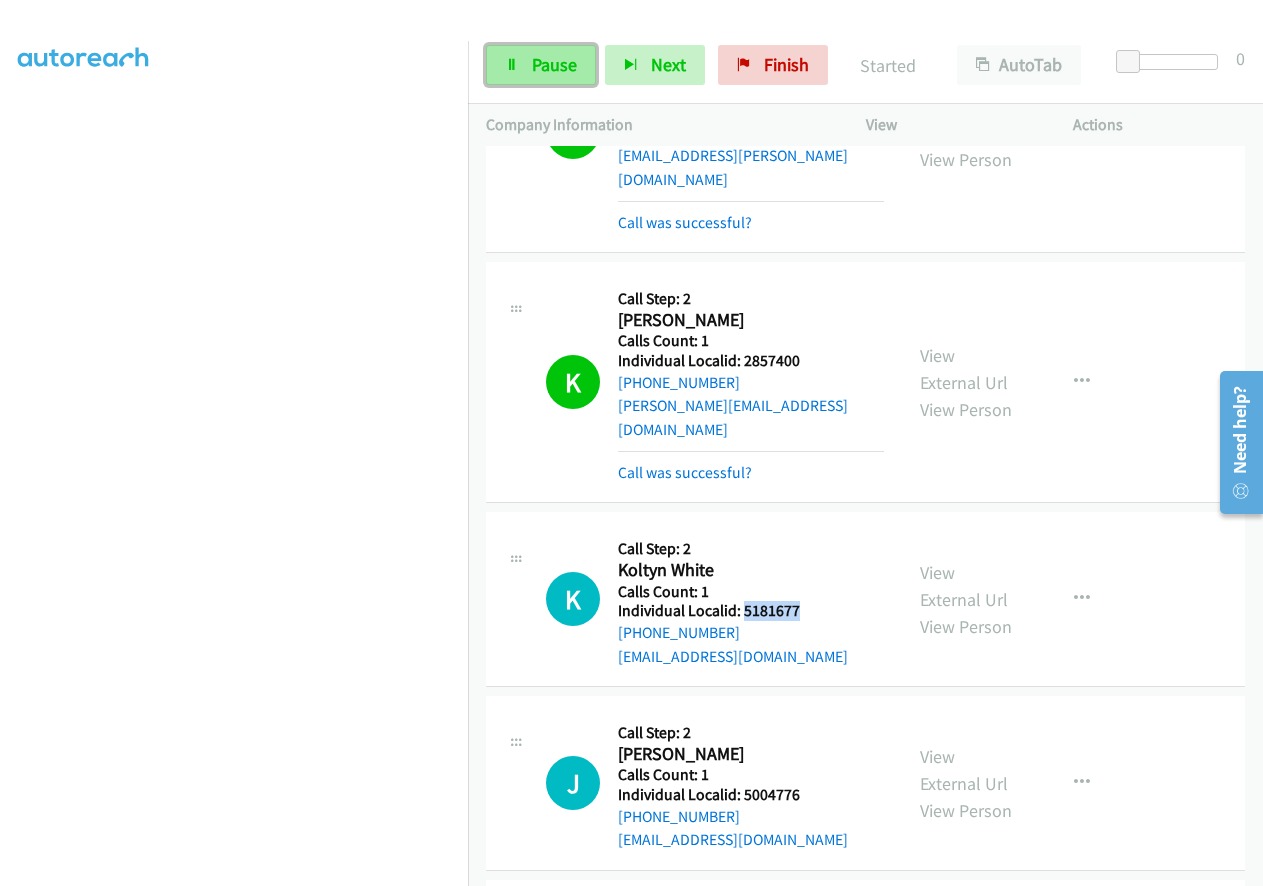 click on "Pause" at bounding box center (554, 64) 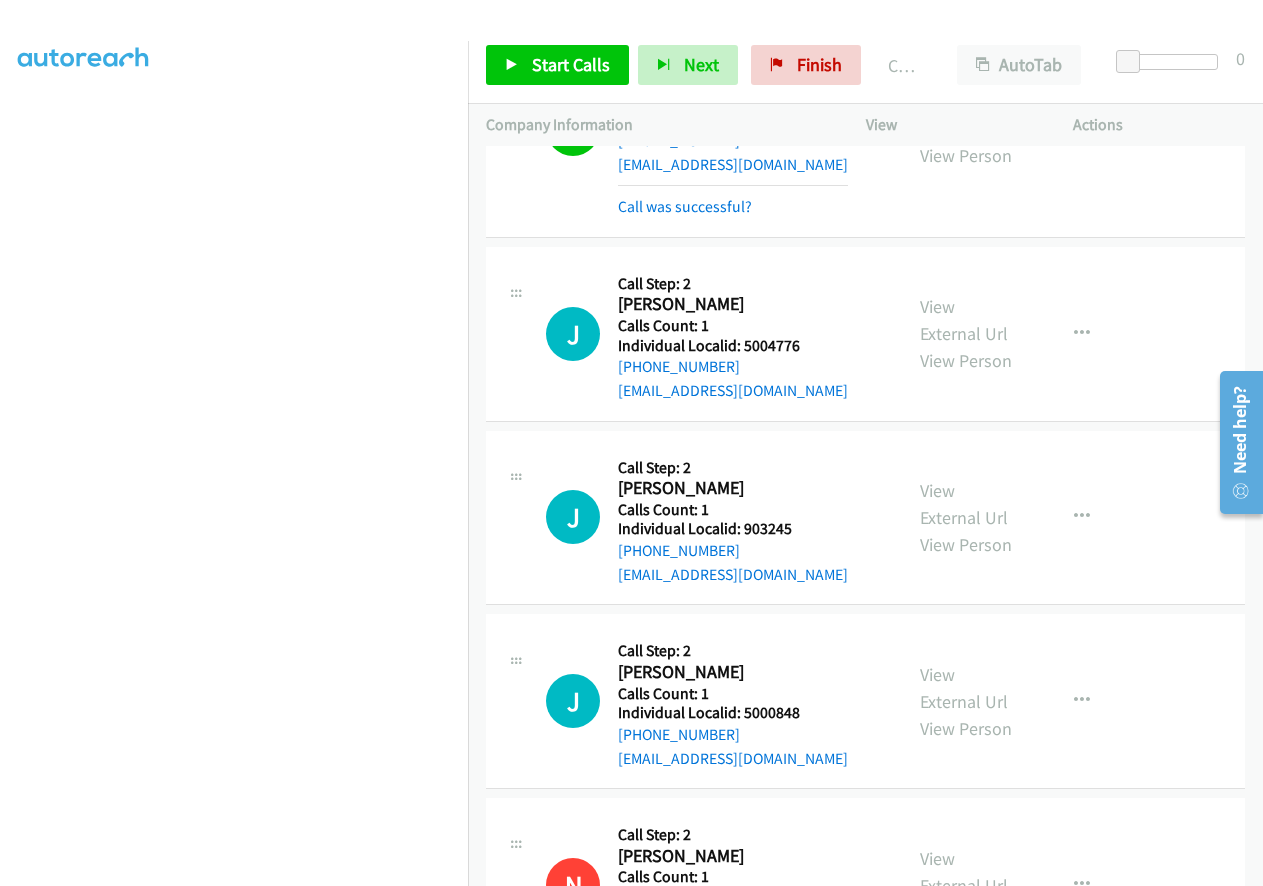 scroll, scrollTop: 1600, scrollLeft: 0, axis: vertical 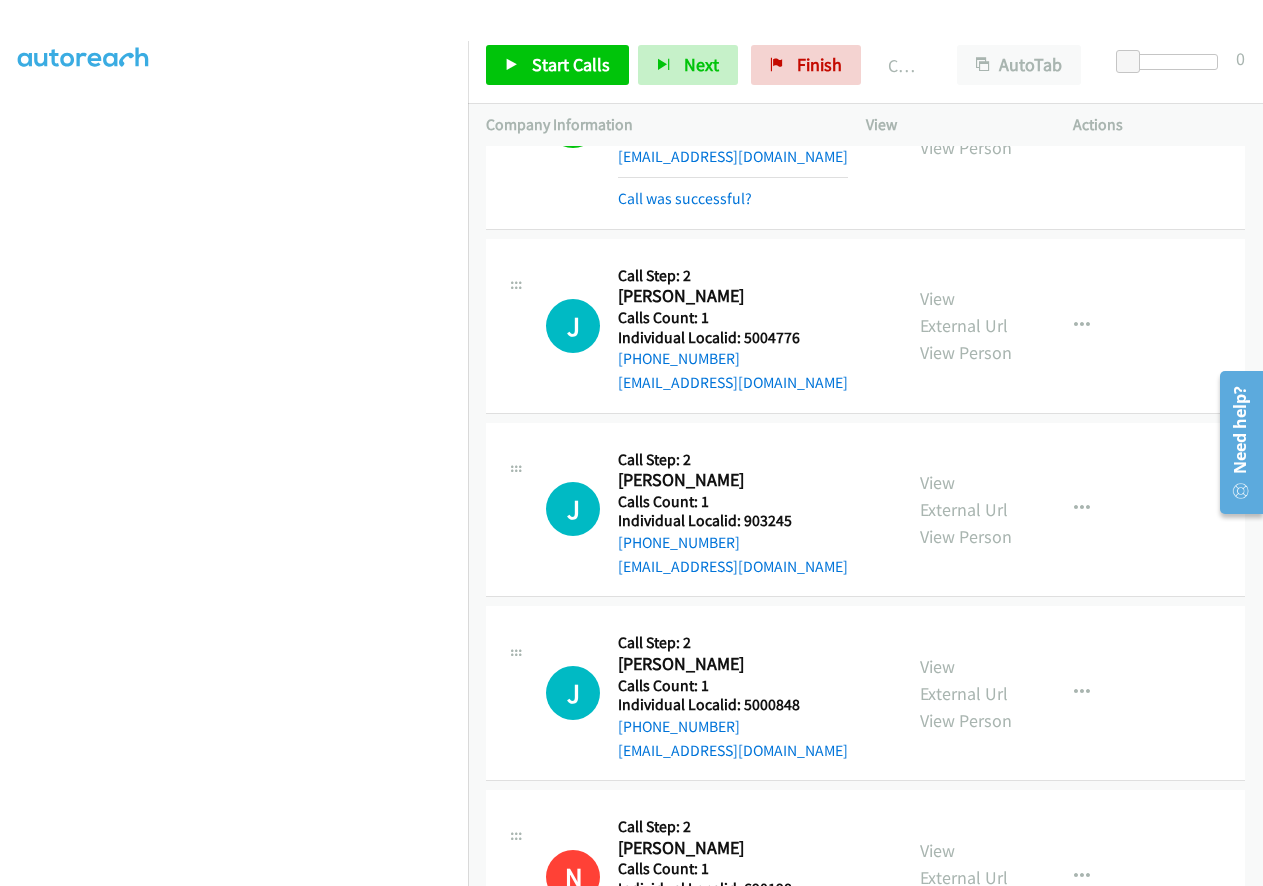 click on "Individual Localid: 5004776" at bounding box center [733, 338] 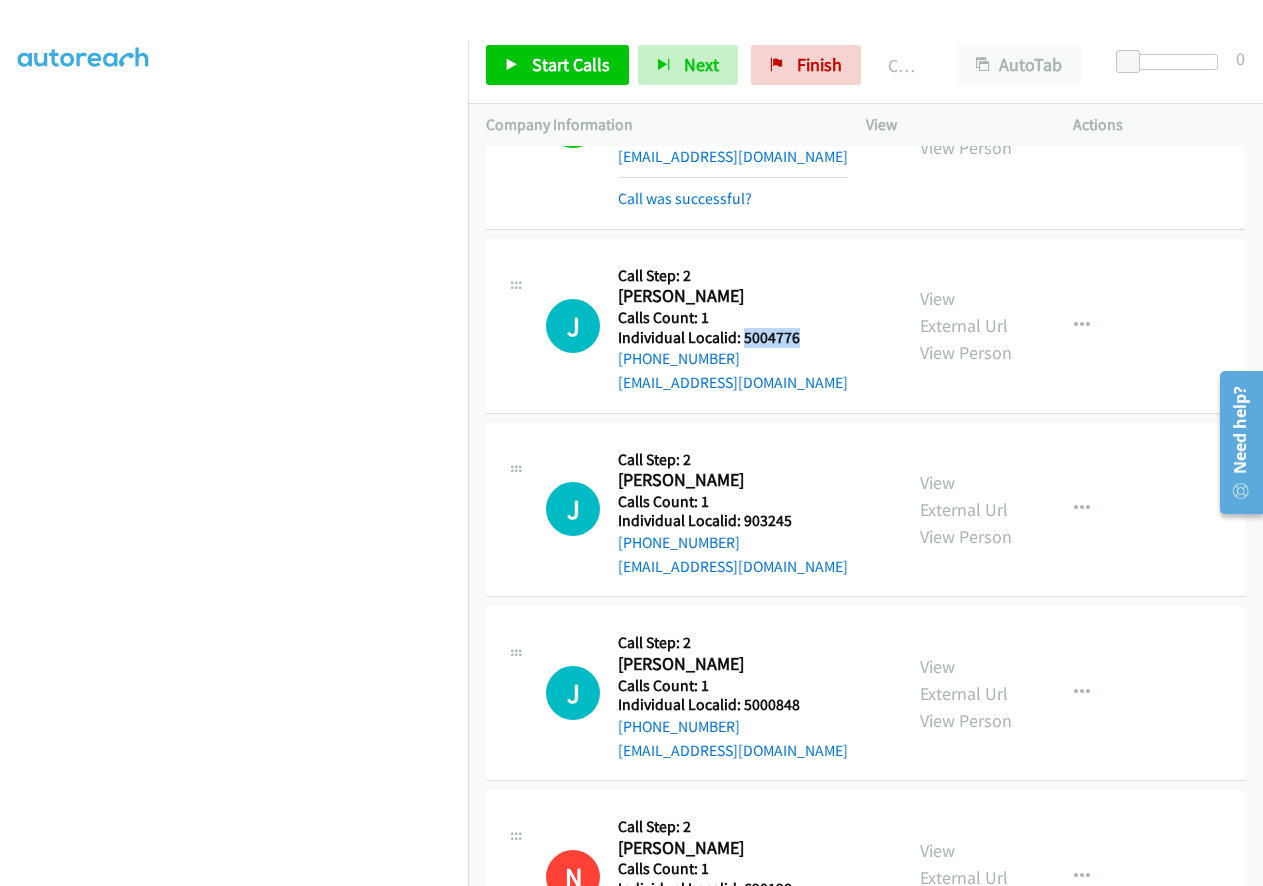 click on "Individual Localid: 5004776" at bounding box center [733, 338] 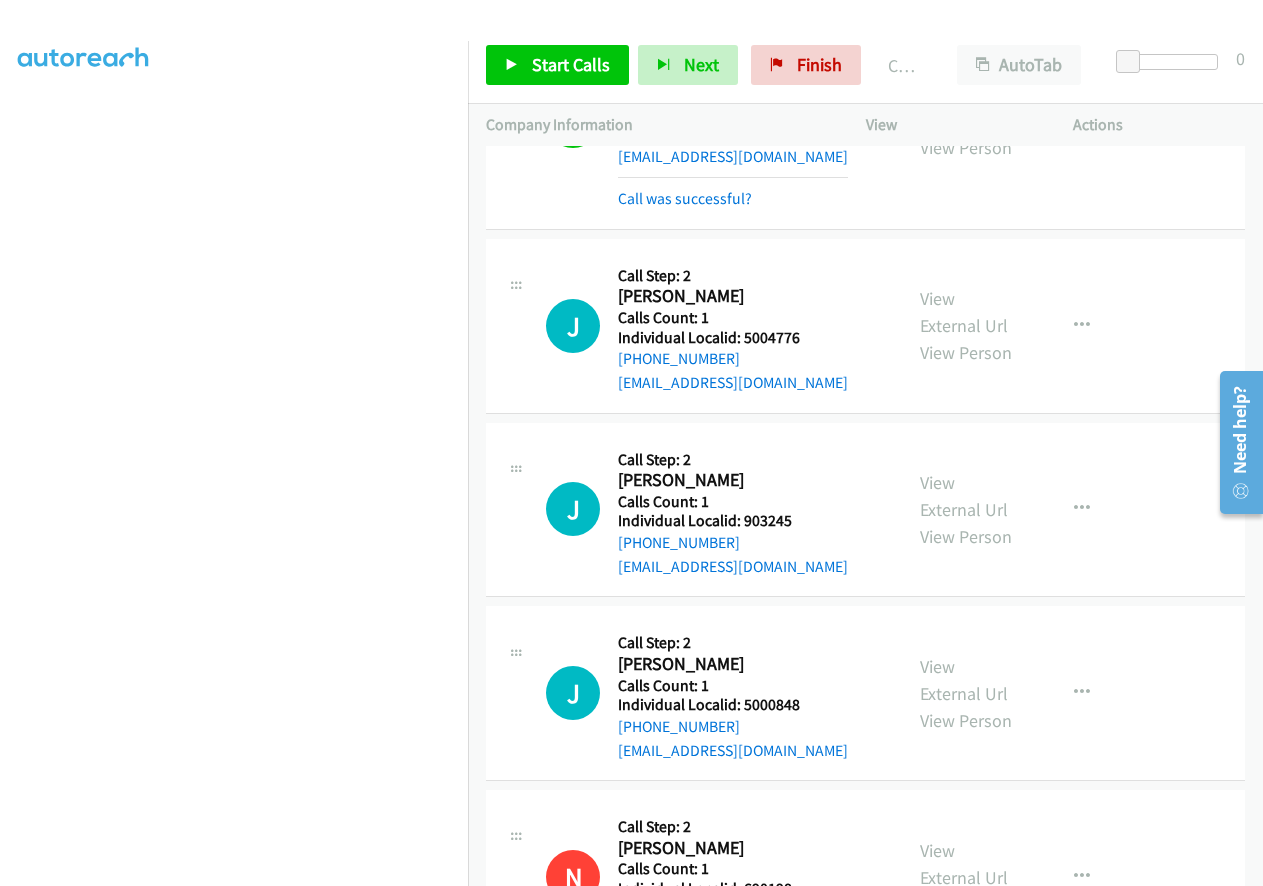 click on "Individual Localid: 903245" at bounding box center (733, 521) 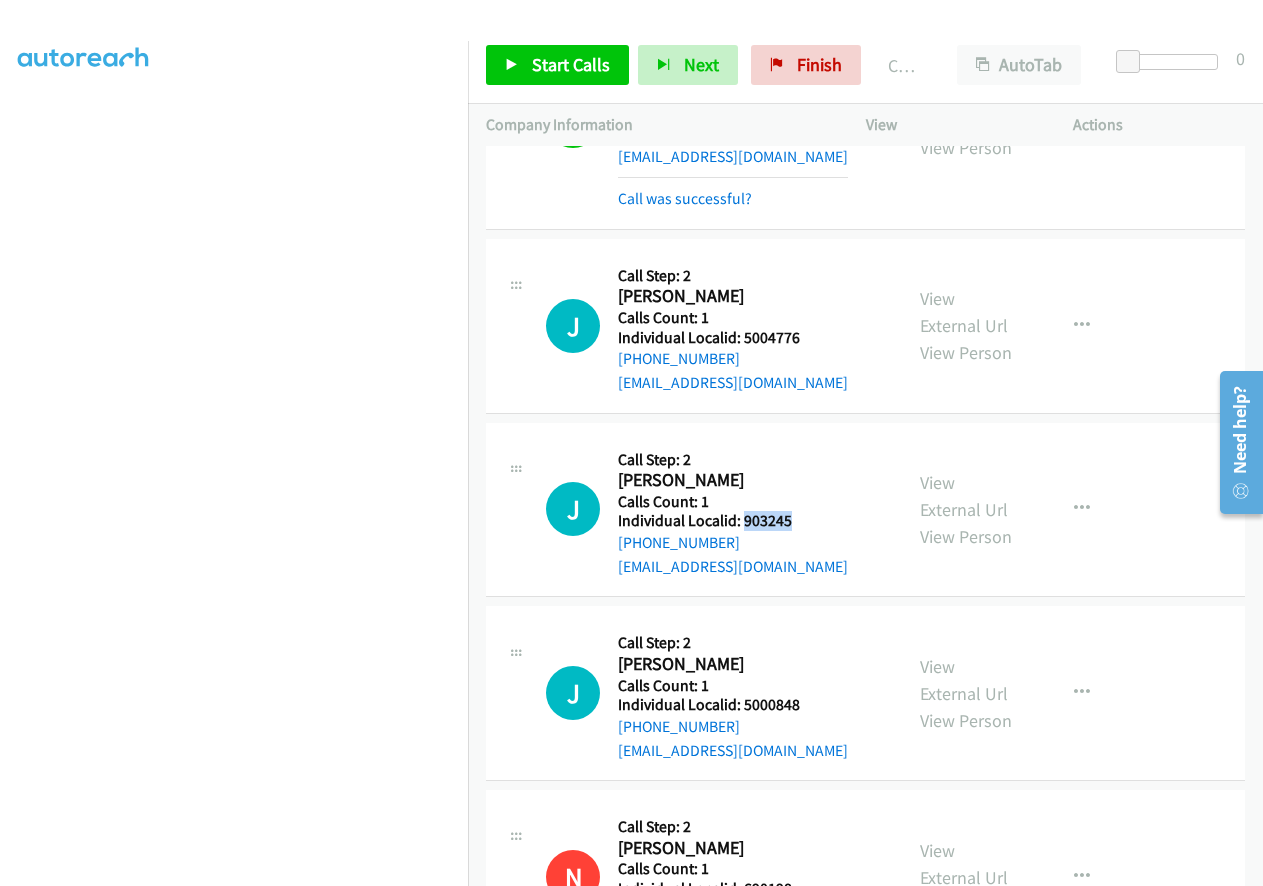 click on "Individual Localid: 903245" at bounding box center [733, 521] 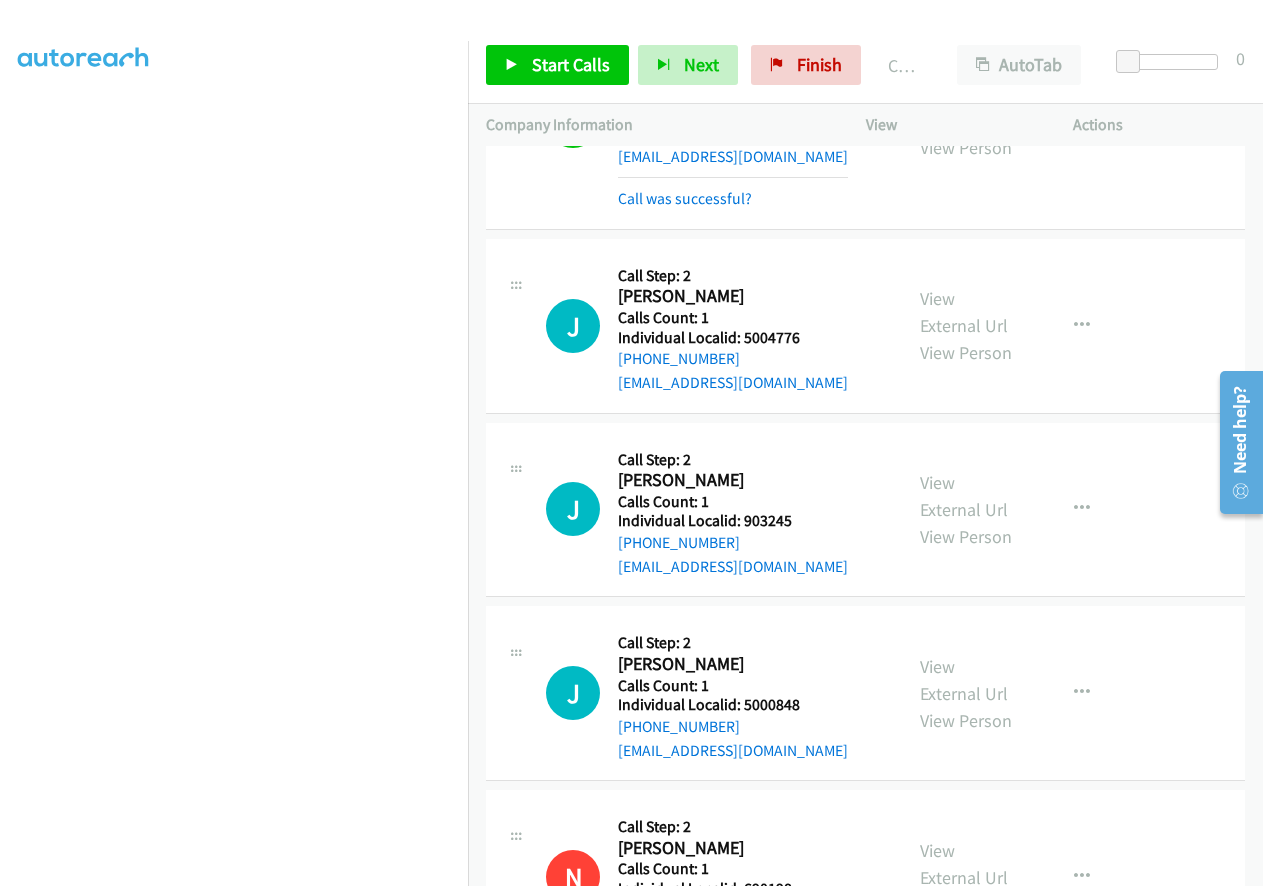 click on "Calls Count: 1" at bounding box center [733, 686] 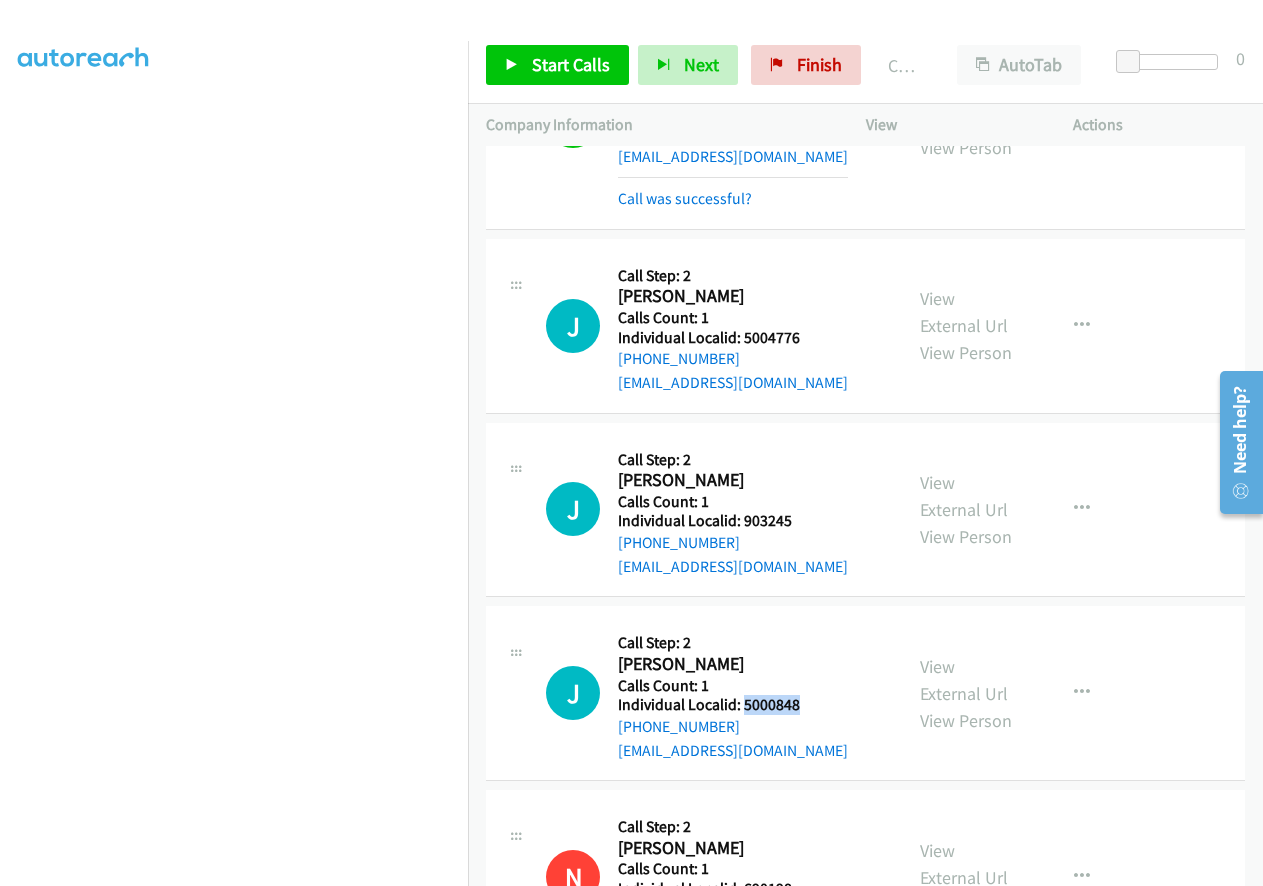 click on "Individual Localid: 5000848" at bounding box center [733, 705] 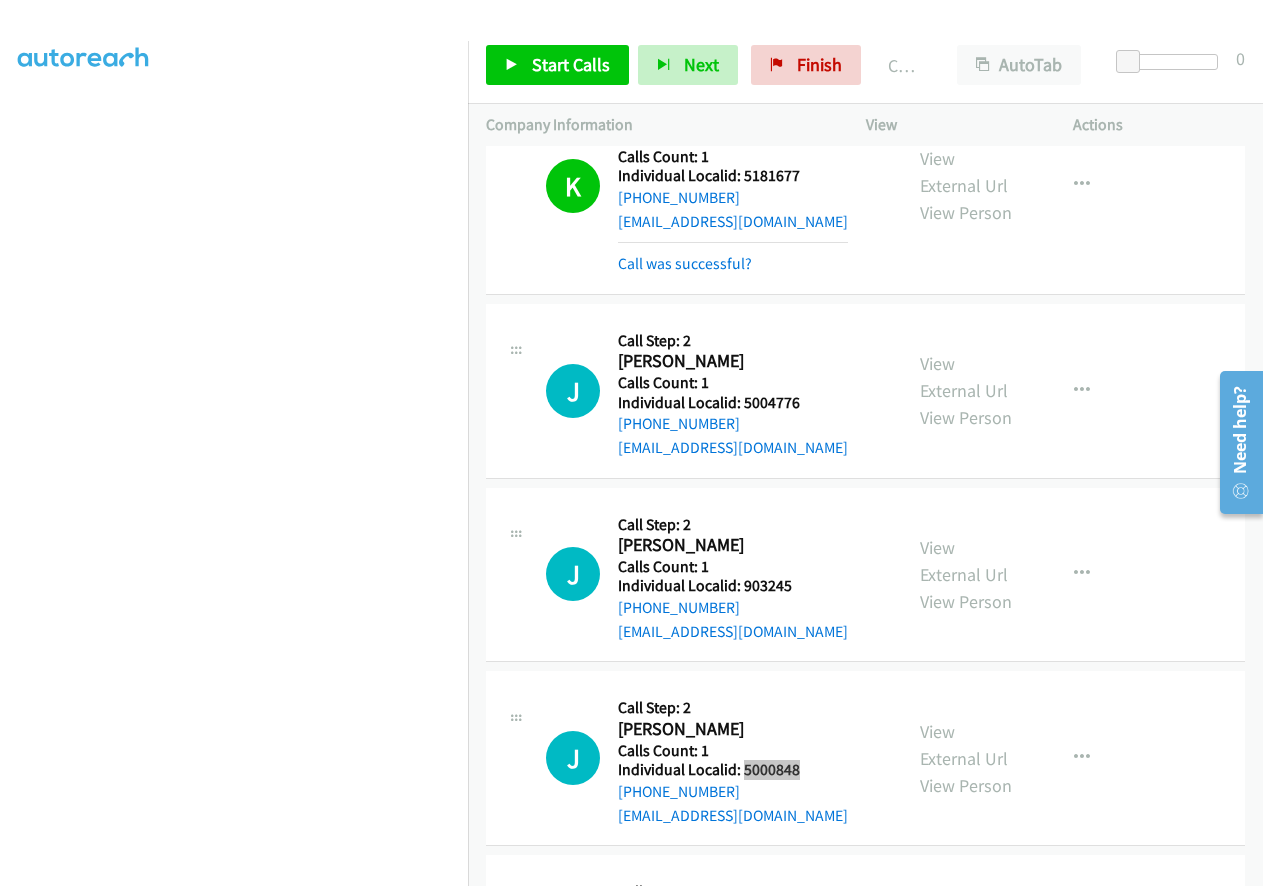 scroll, scrollTop: 1500, scrollLeft: 0, axis: vertical 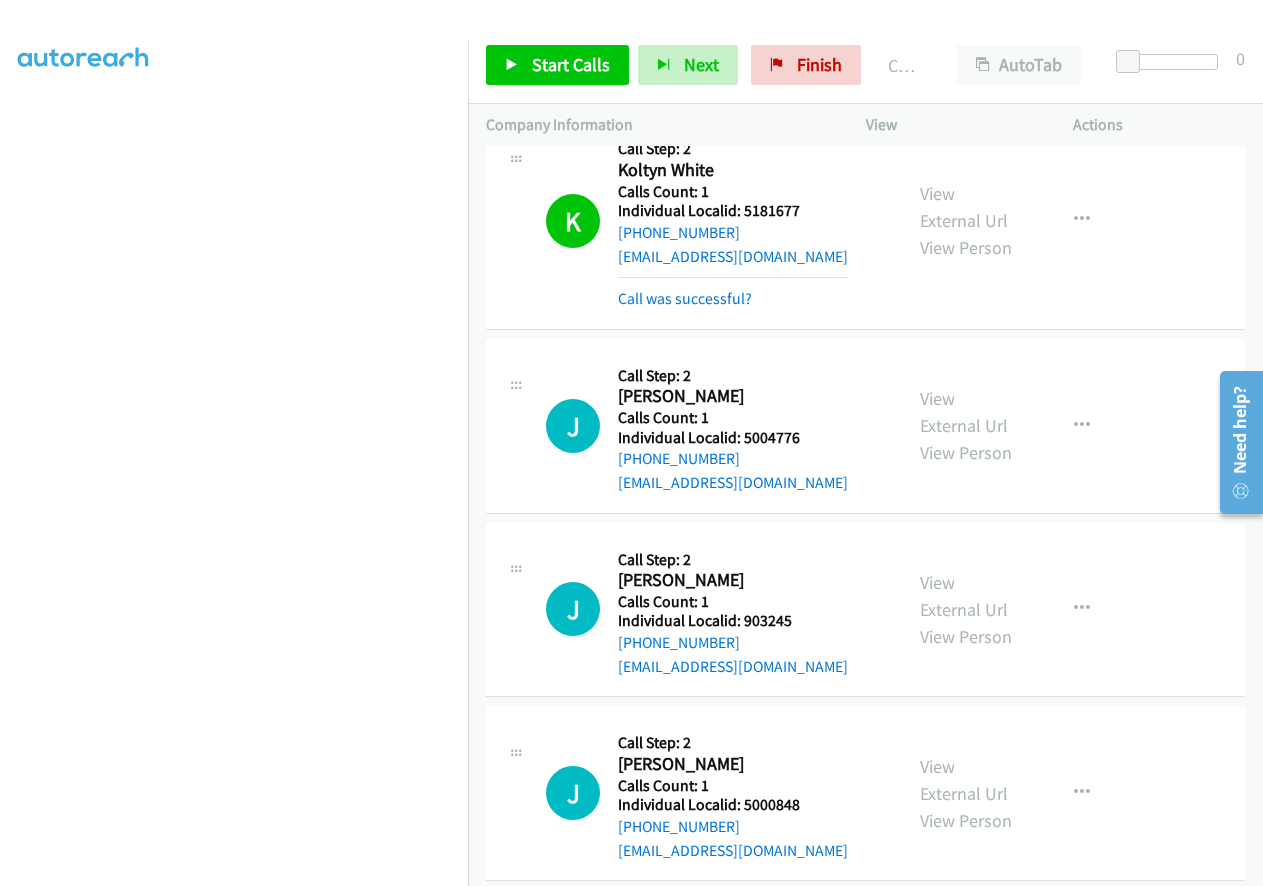 click on "J
Callback Scheduled
Call Step: 2
Justin Stevens
America/New_York
Calls Count: 1
Individual Localid: 5004776
+1 864-316-7630
jmstevens@gmail.com
Call was successful?" at bounding box center [715, 426] 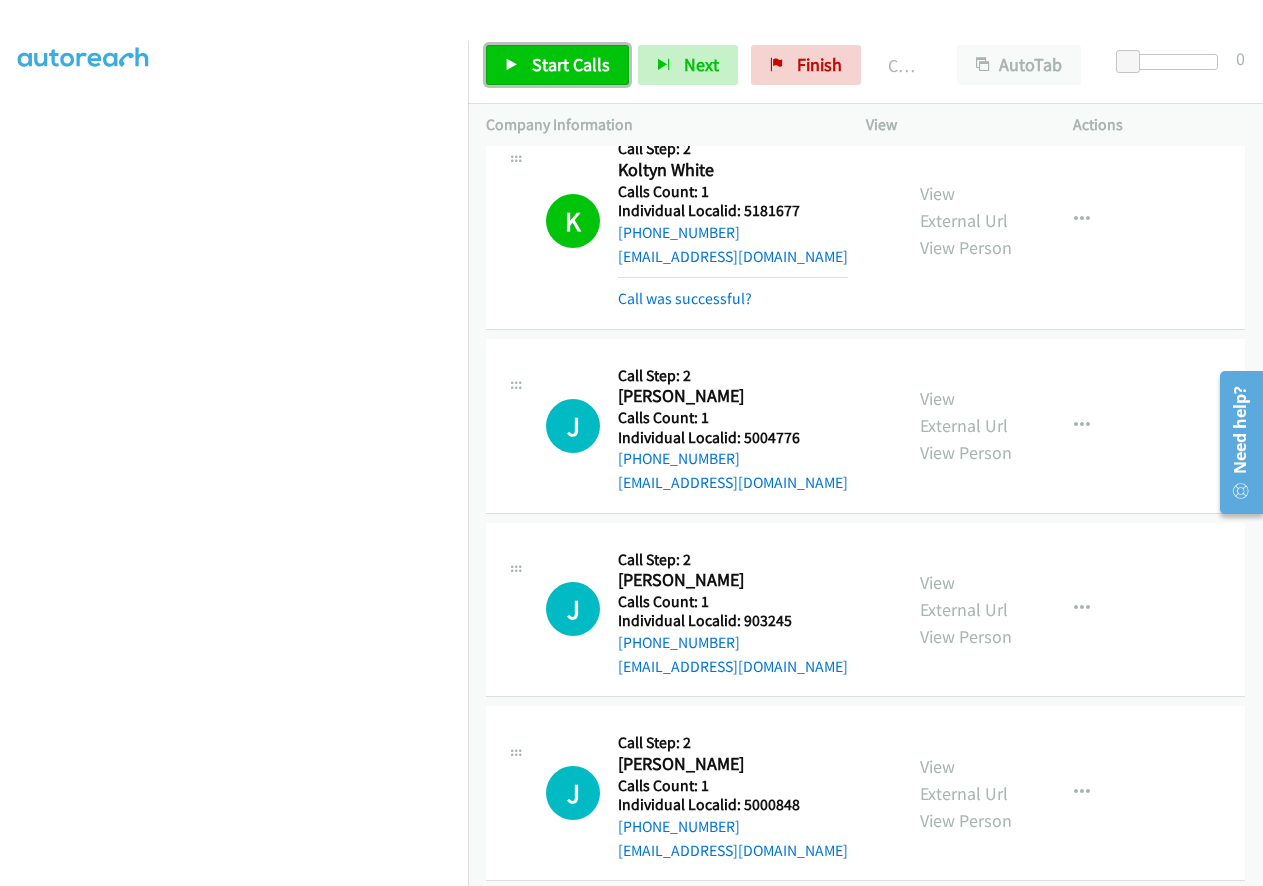 click on "Start Calls" at bounding box center (557, 65) 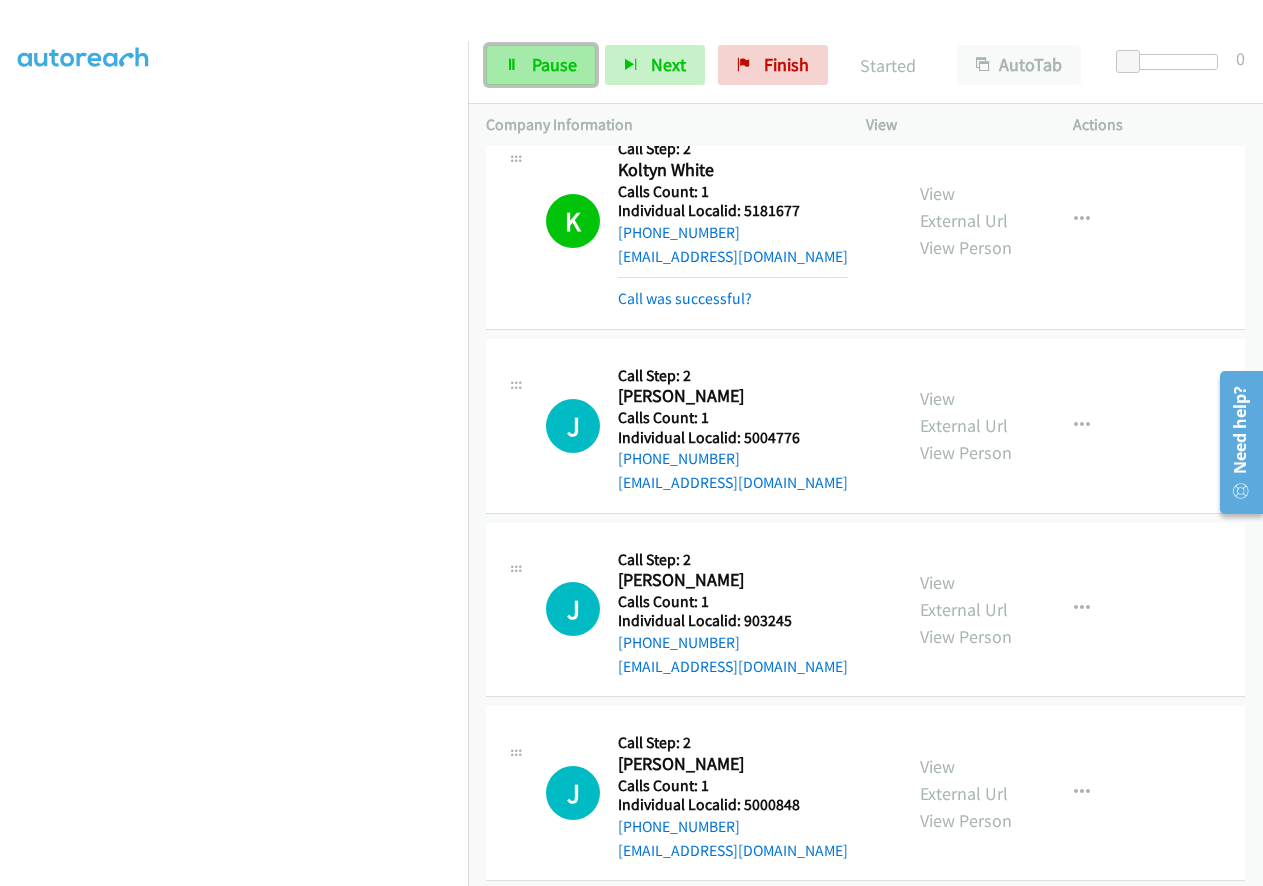 click on "Pause" at bounding box center (541, 65) 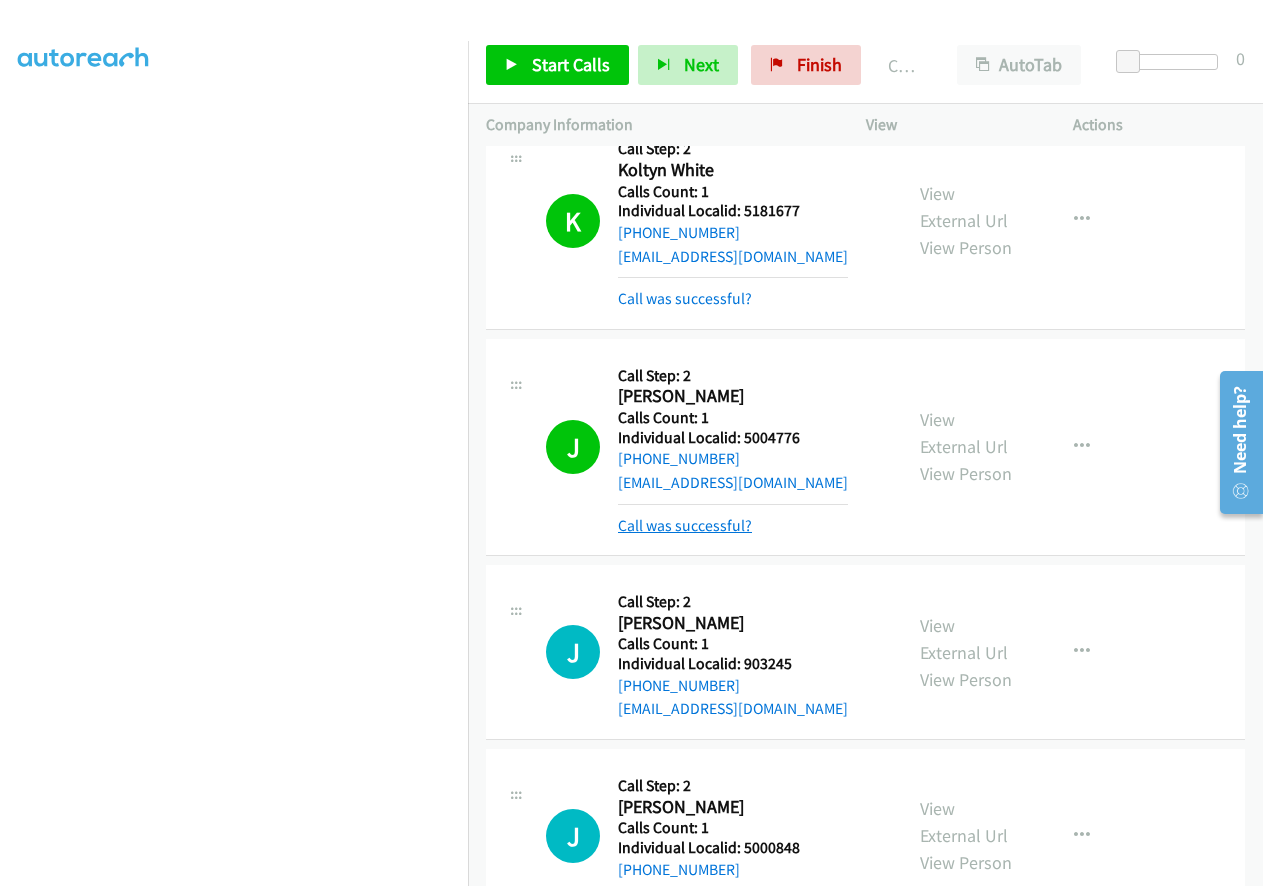 click on "Call was successful?" at bounding box center [685, 525] 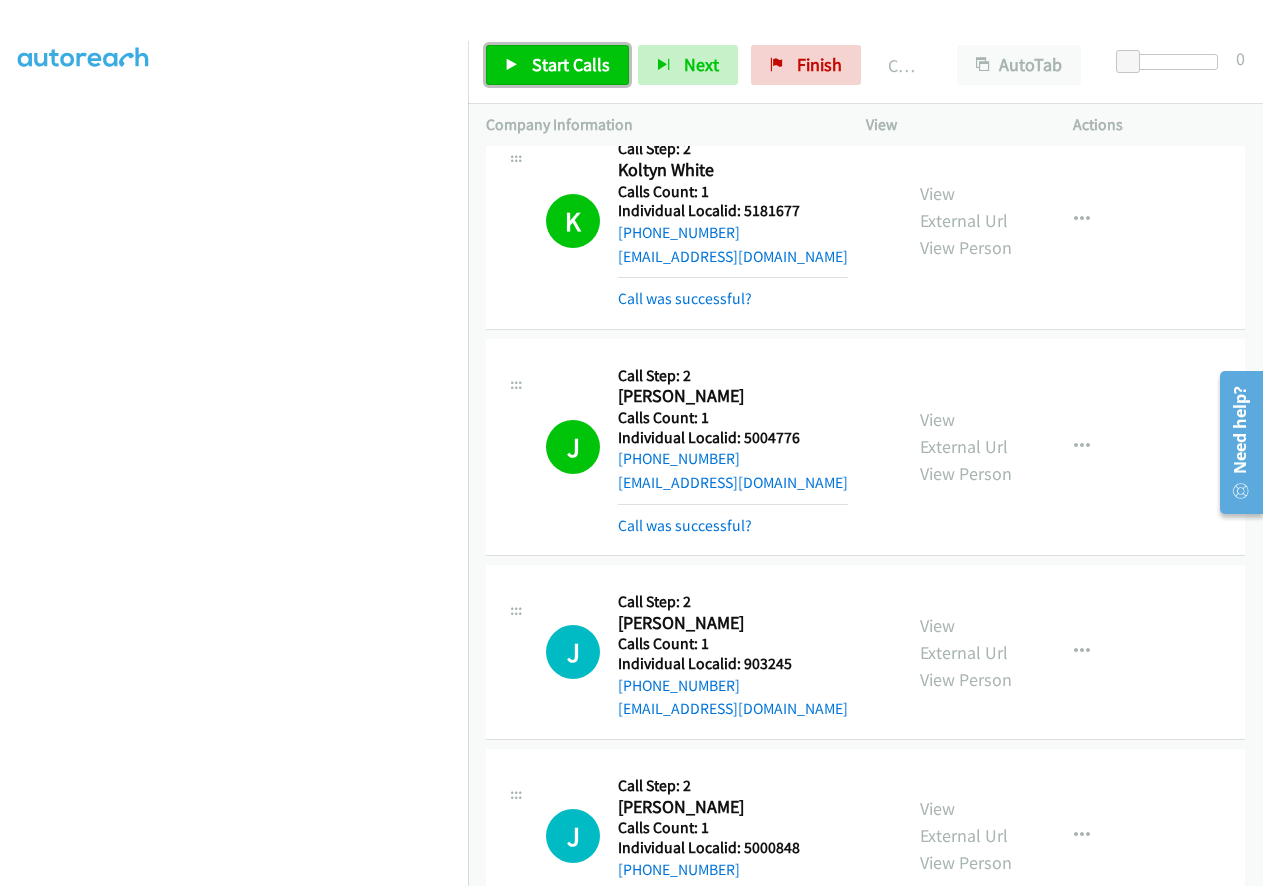 click on "Start Calls" at bounding box center (557, 65) 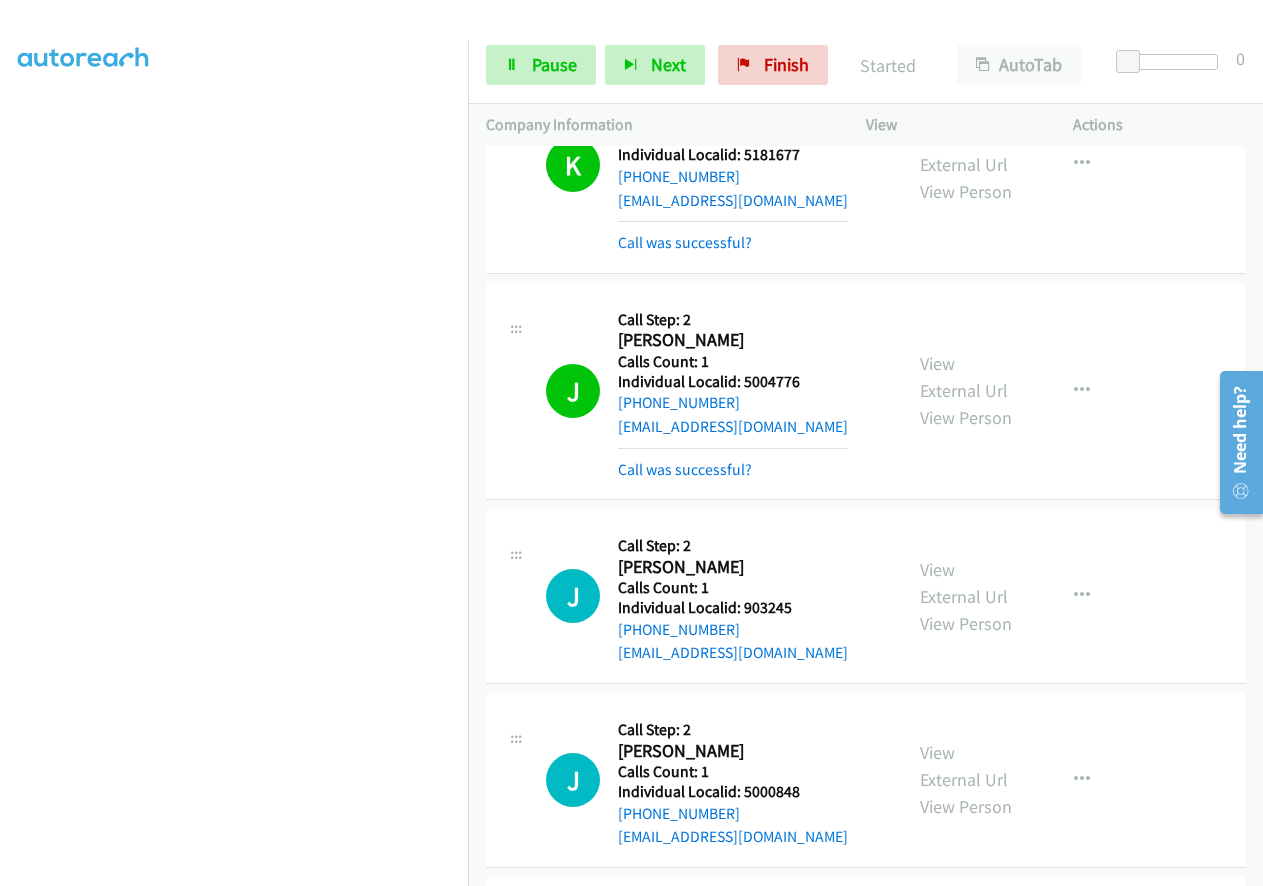 scroll, scrollTop: 1600, scrollLeft: 0, axis: vertical 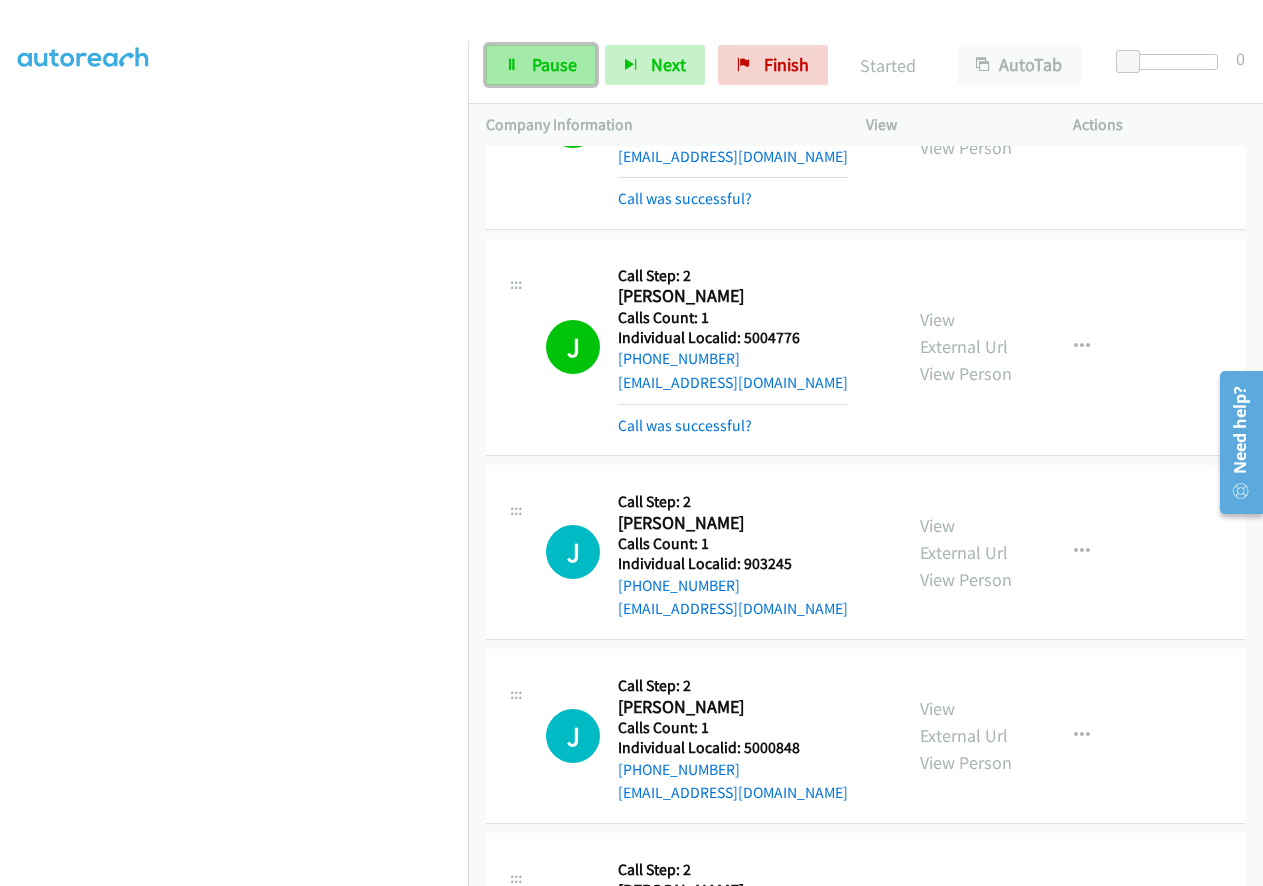 click on "Pause" at bounding box center [554, 64] 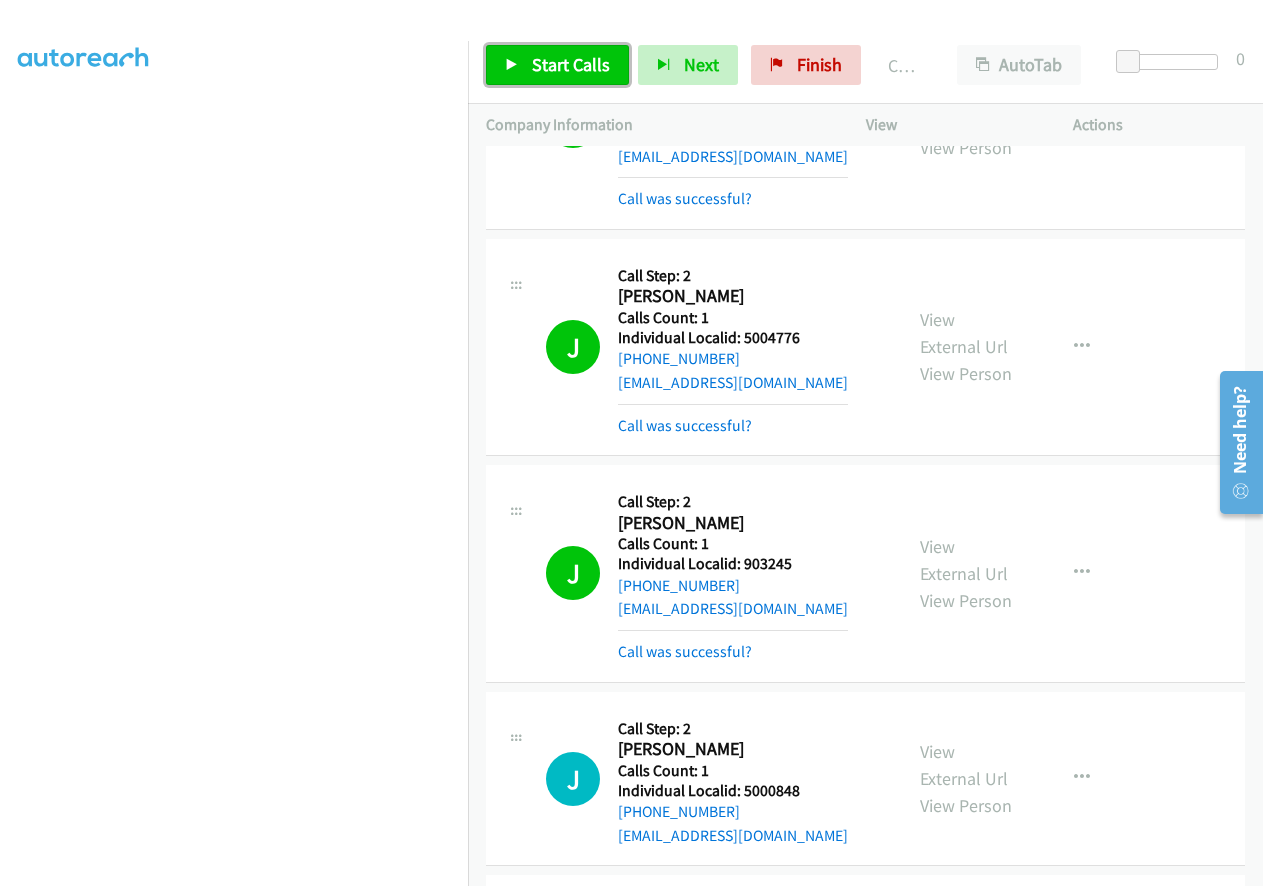 click at bounding box center [512, 66] 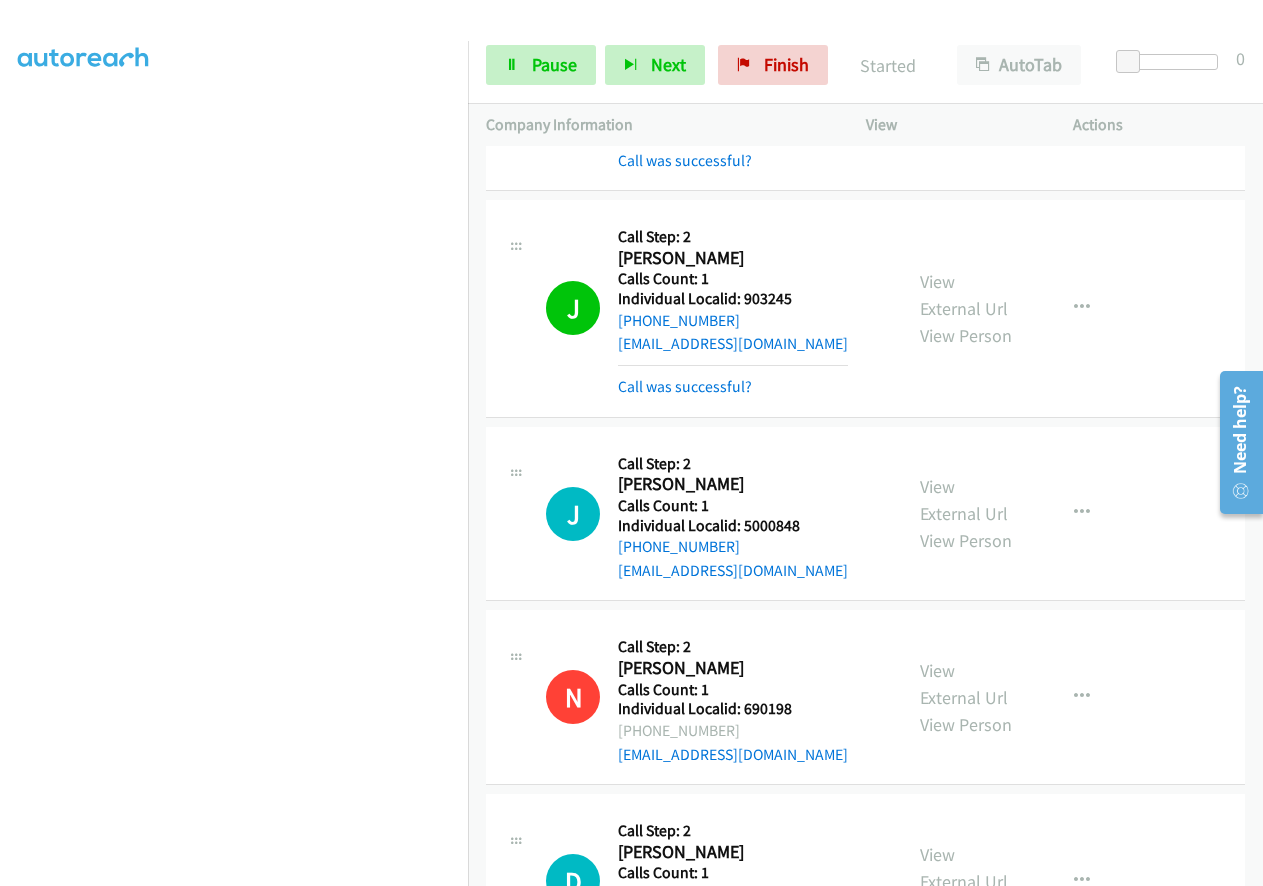 scroll, scrollTop: 1900, scrollLeft: 0, axis: vertical 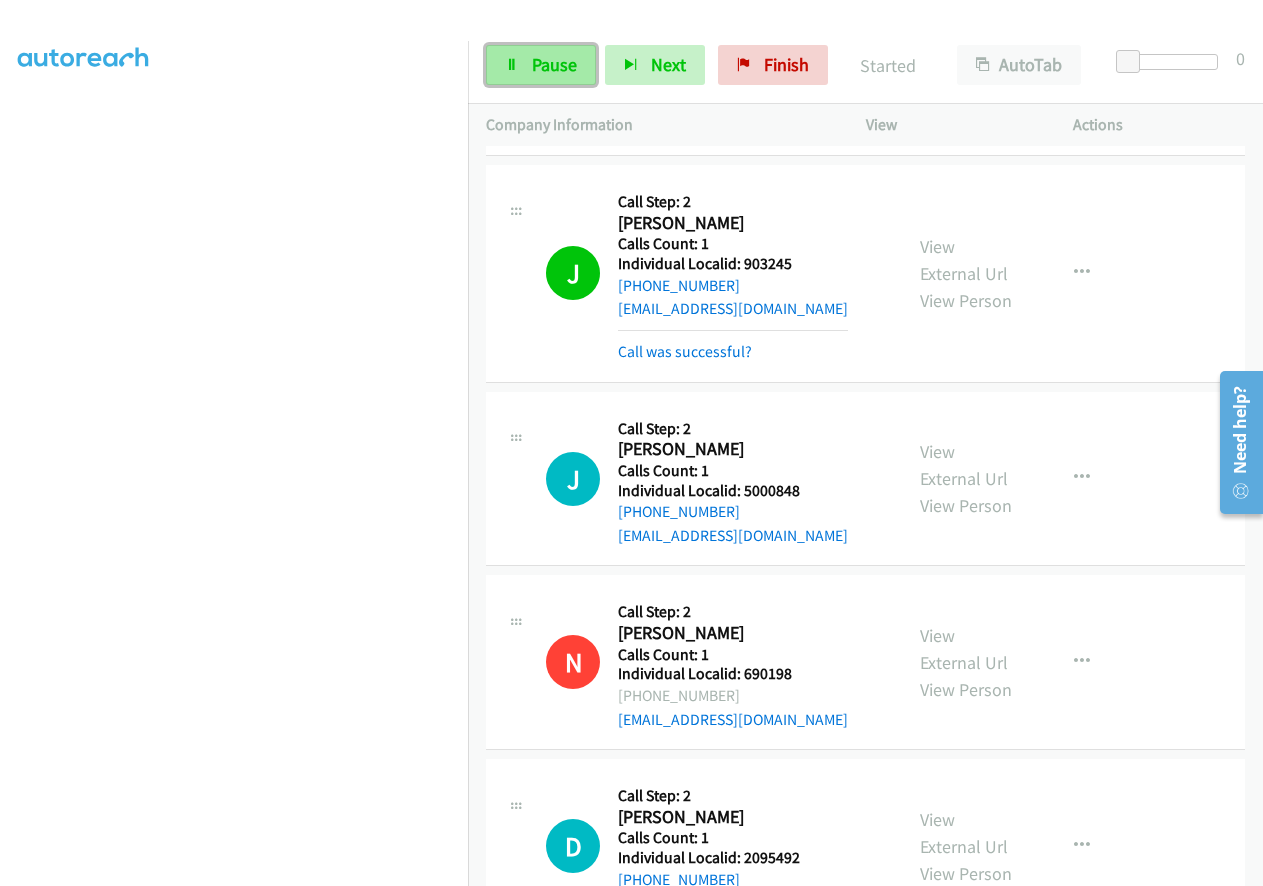 click on "Pause" at bounding box center (541, 65) 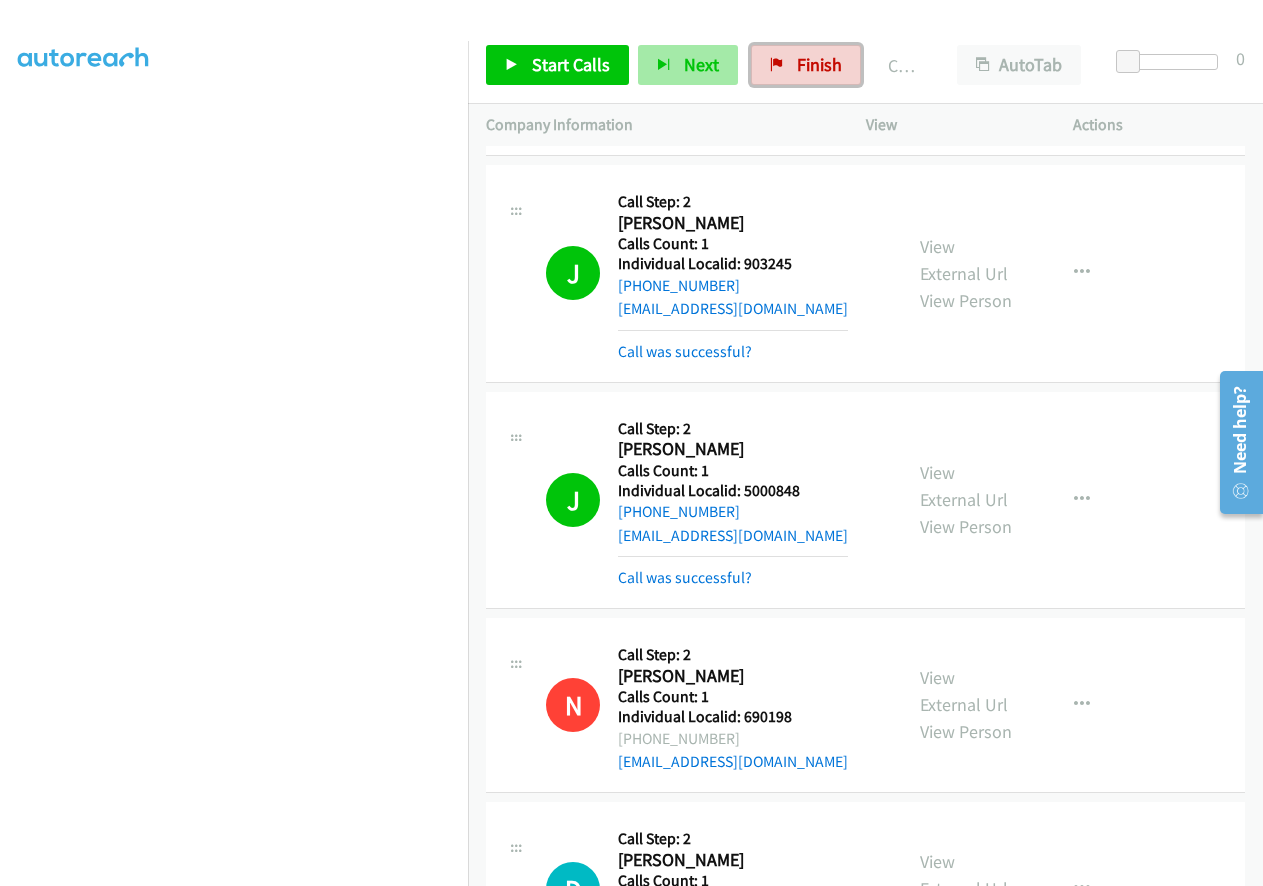 drag, startPoint x: 792, startPoint y: 74, endPoint x: 711, endPoint y: 83, distance: 81.49847 